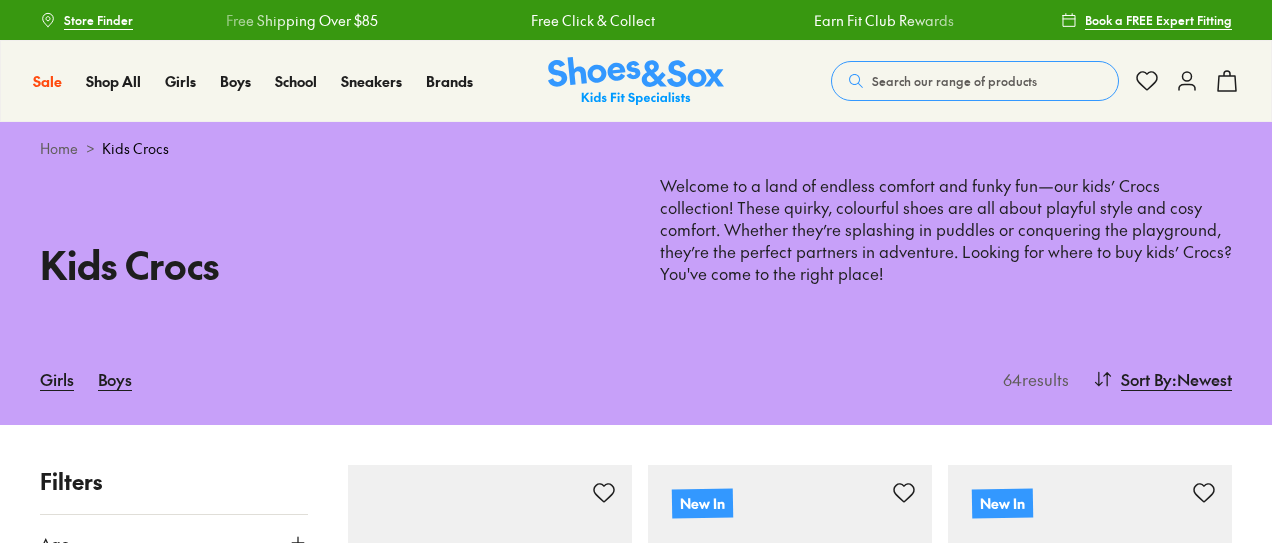 scroll, scrollTop: 0, scrollLeft: 0, axis: both 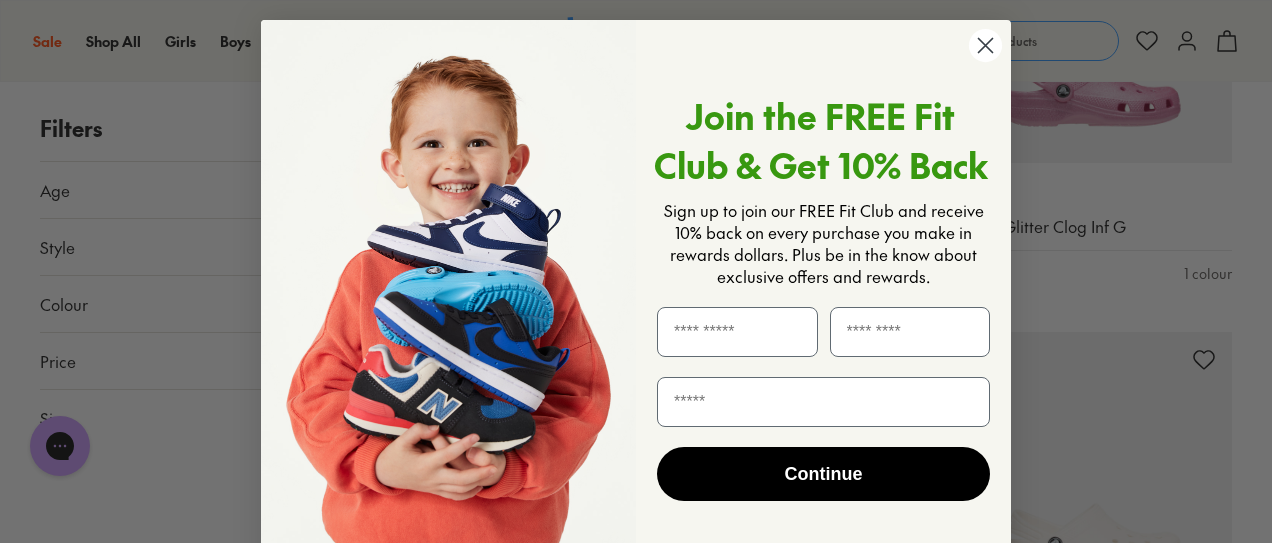 click 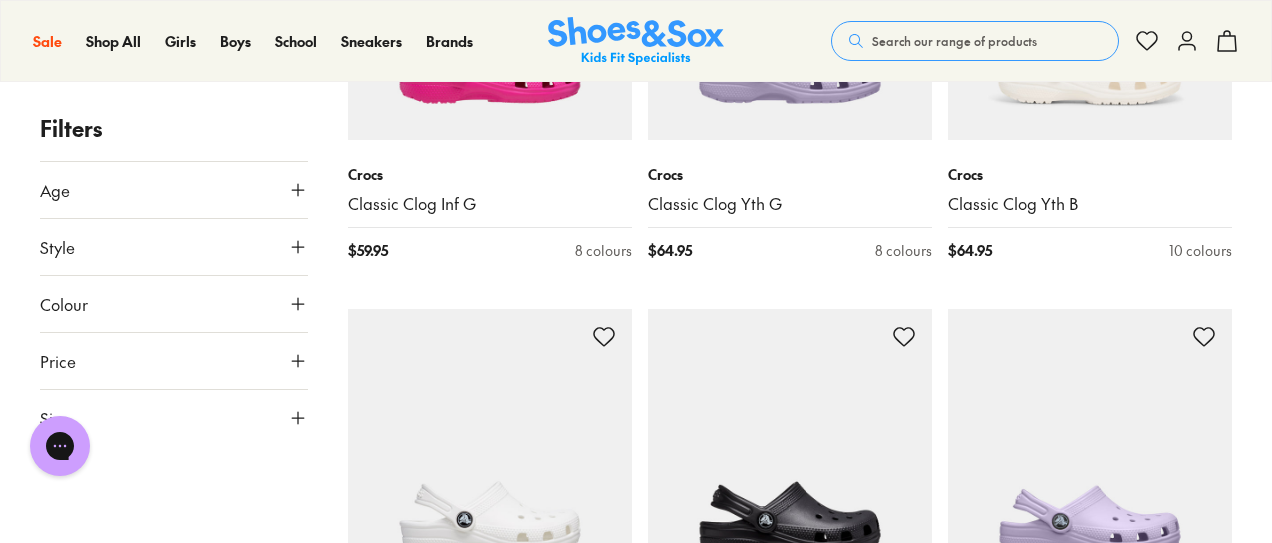 scroll, scrollTop: 3801, scrollLeft: 0, axis: vertical 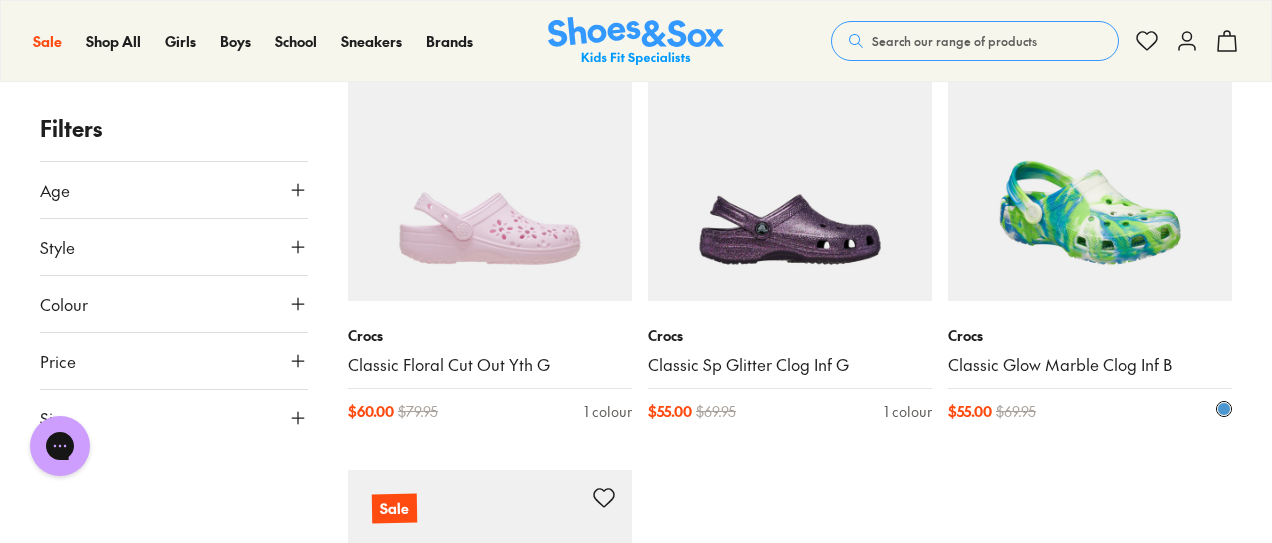 click at bounding box center [1090, 159] 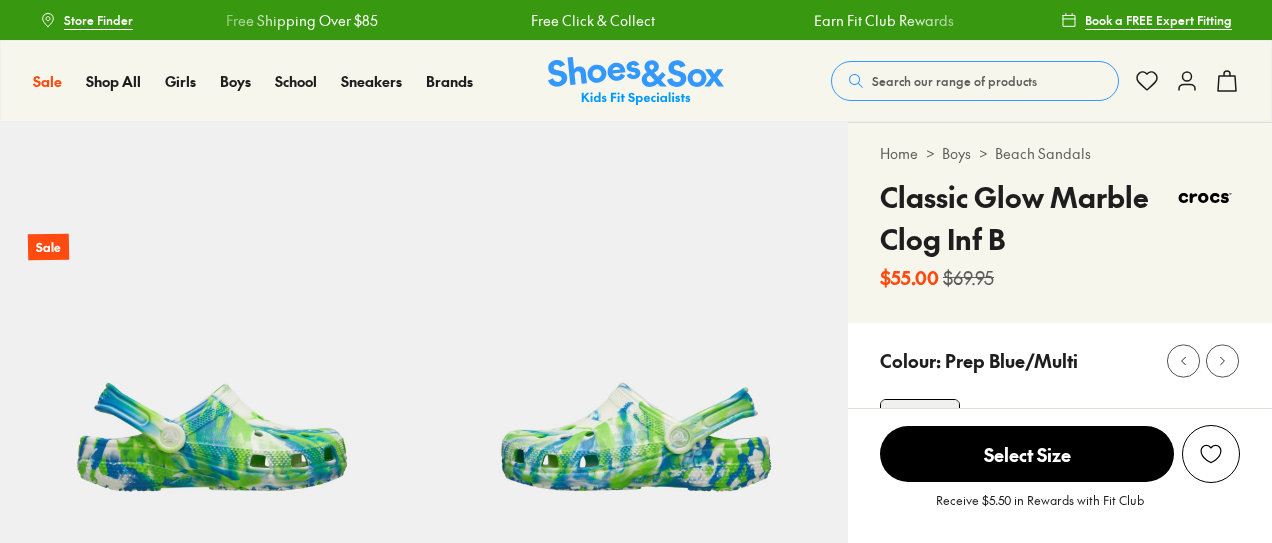 scroll, scrollTop: 0, scrollLeft: 0, axis: both 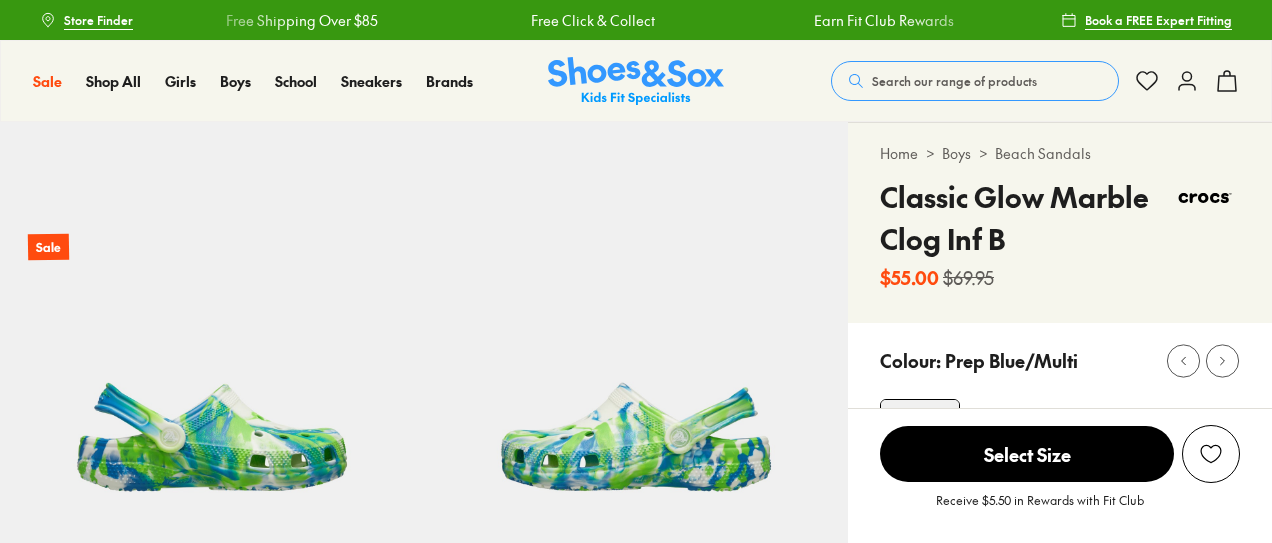 select on "*" 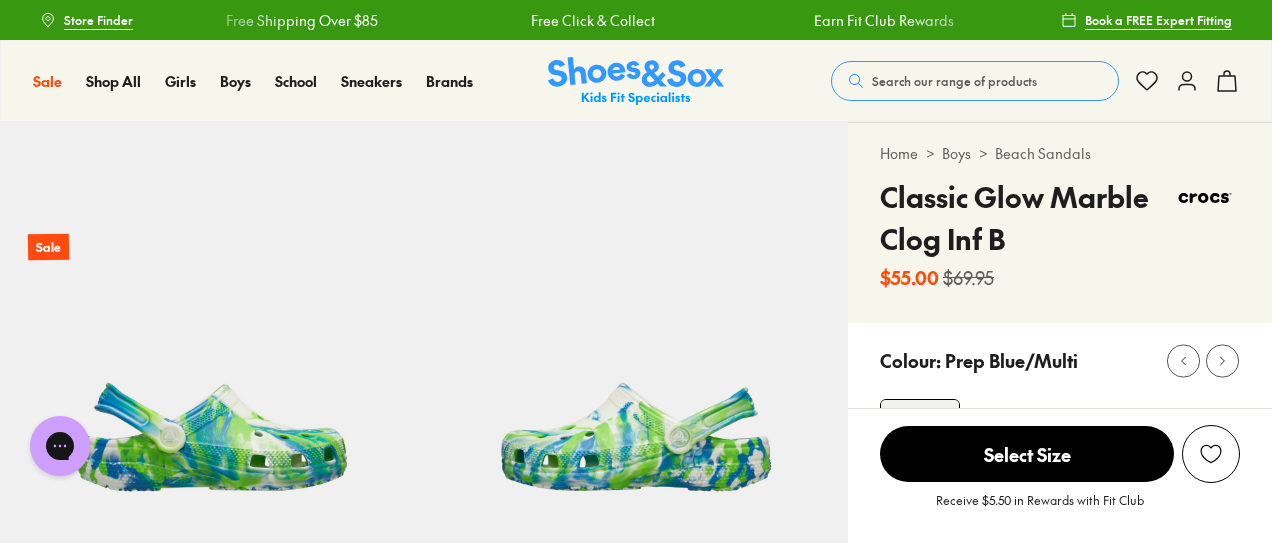 scroll, scrollTop: 0, scrollLeft: 0, axis: both 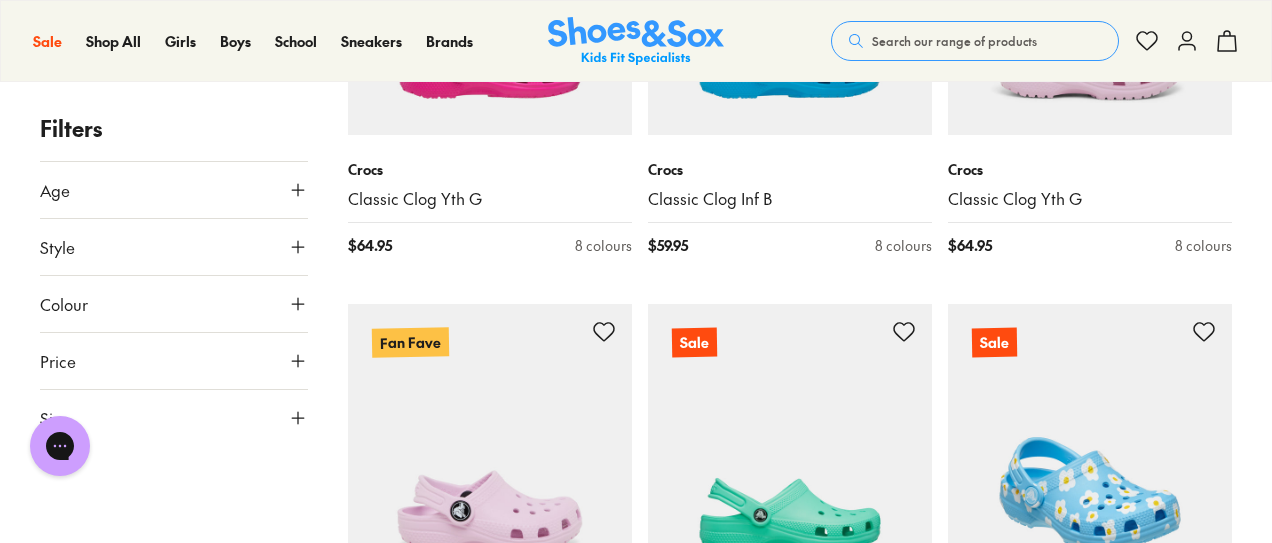 click at bounding box center [1090, 446] 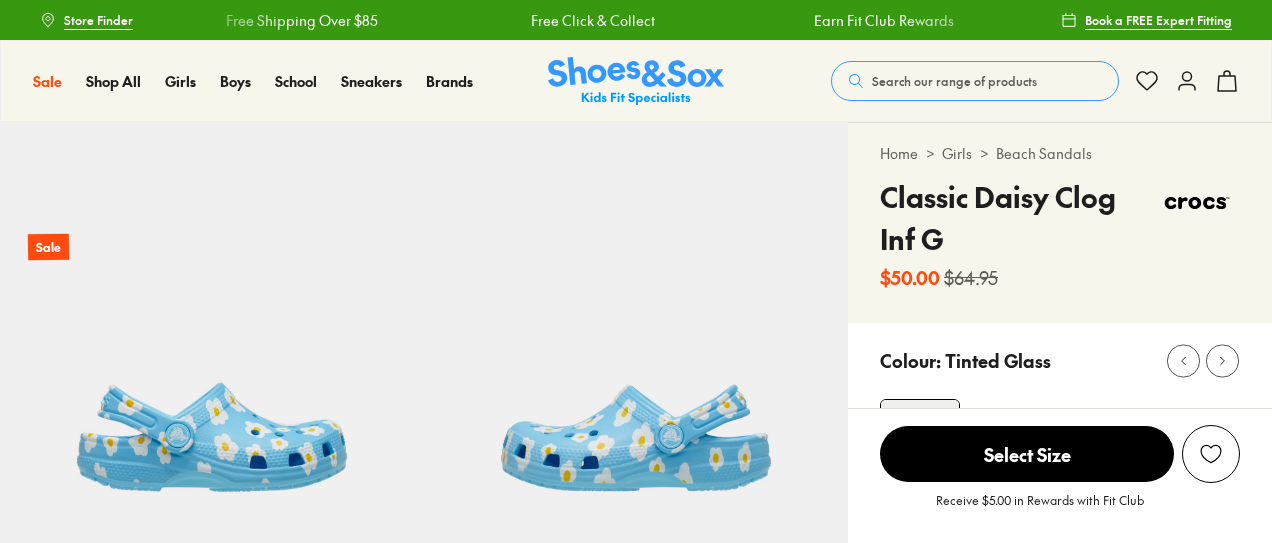 scroll, scrollTop: 0, scrollLeft: 0, axis: both 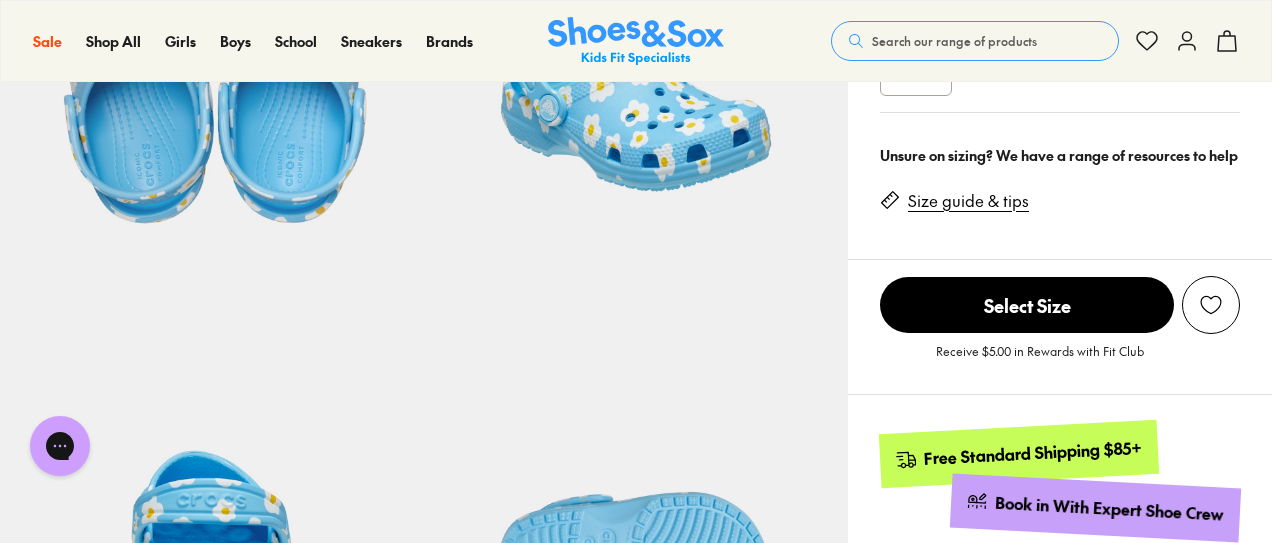 click on "Select Size" at bounding box center (1027, 305) 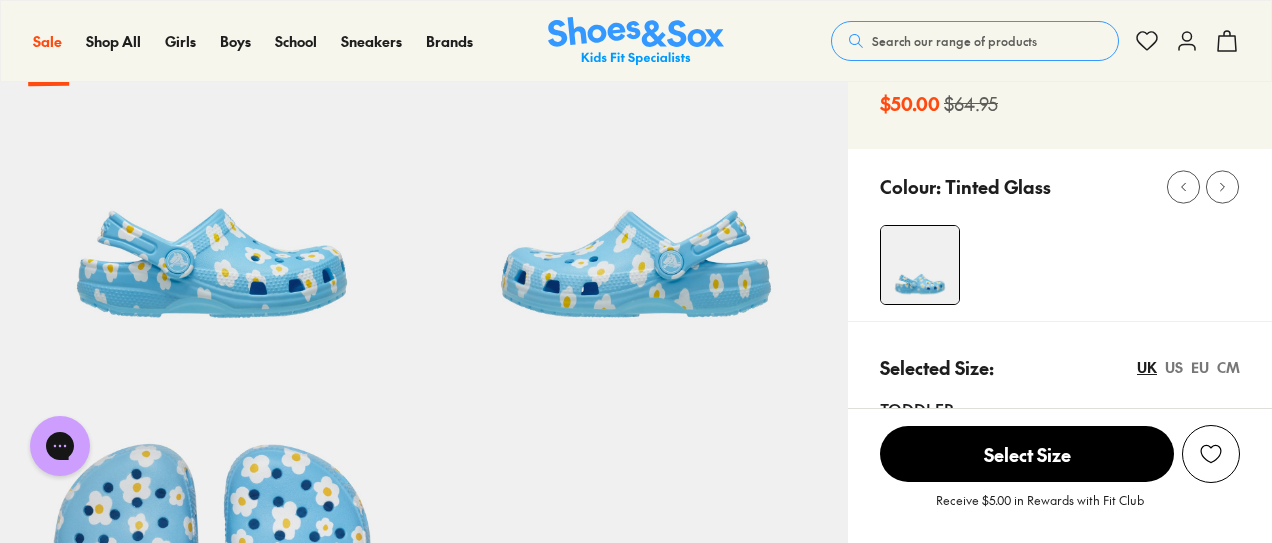 scroll, scrollTop: 174, scrollLeft: 0, axis: vertical 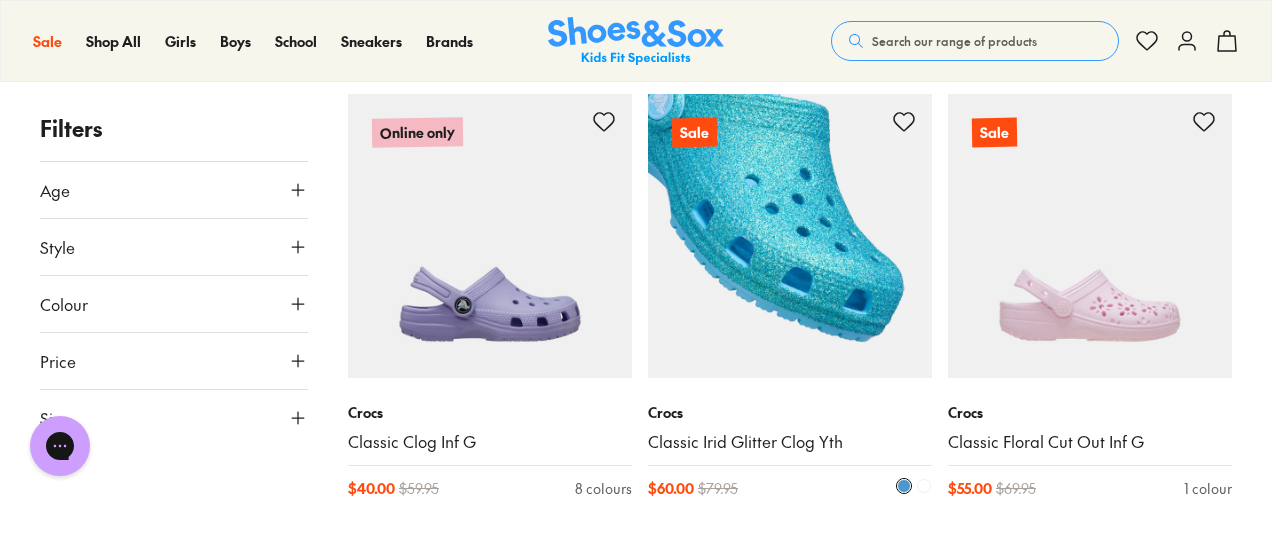 click at bounding box center [790, 236] 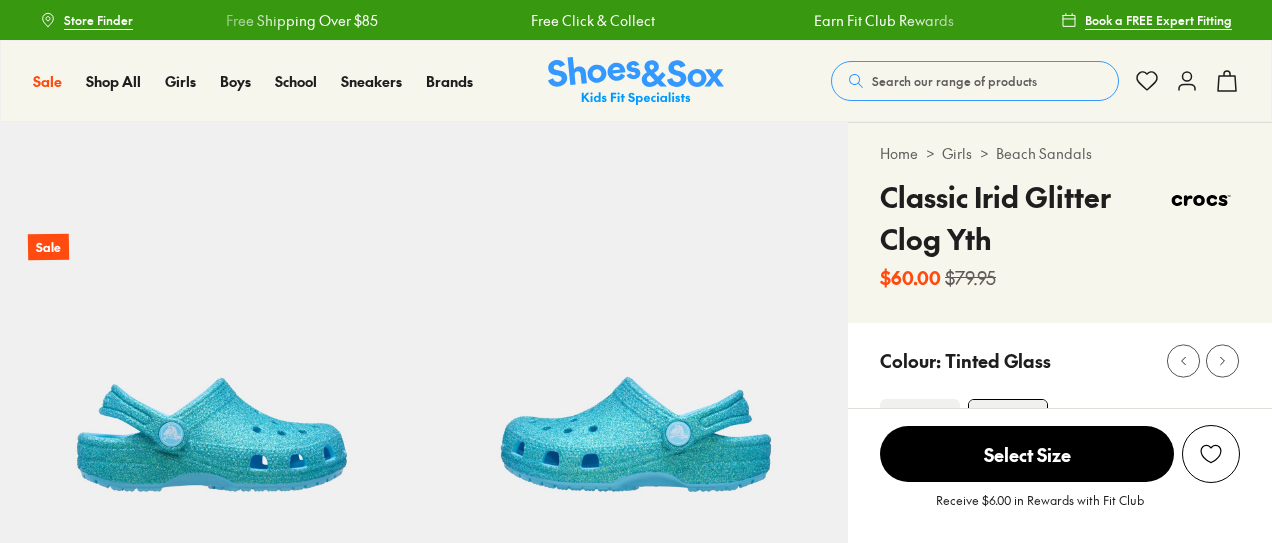 scroll, scrollTop: 0, scrollLeft: 0, axis: both 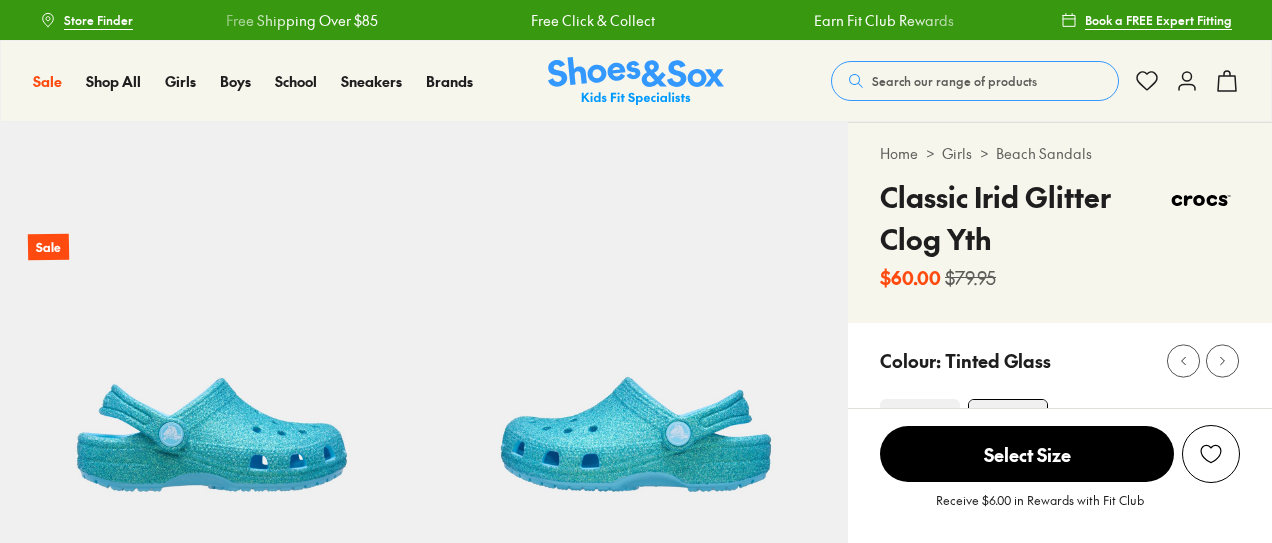select on "*" 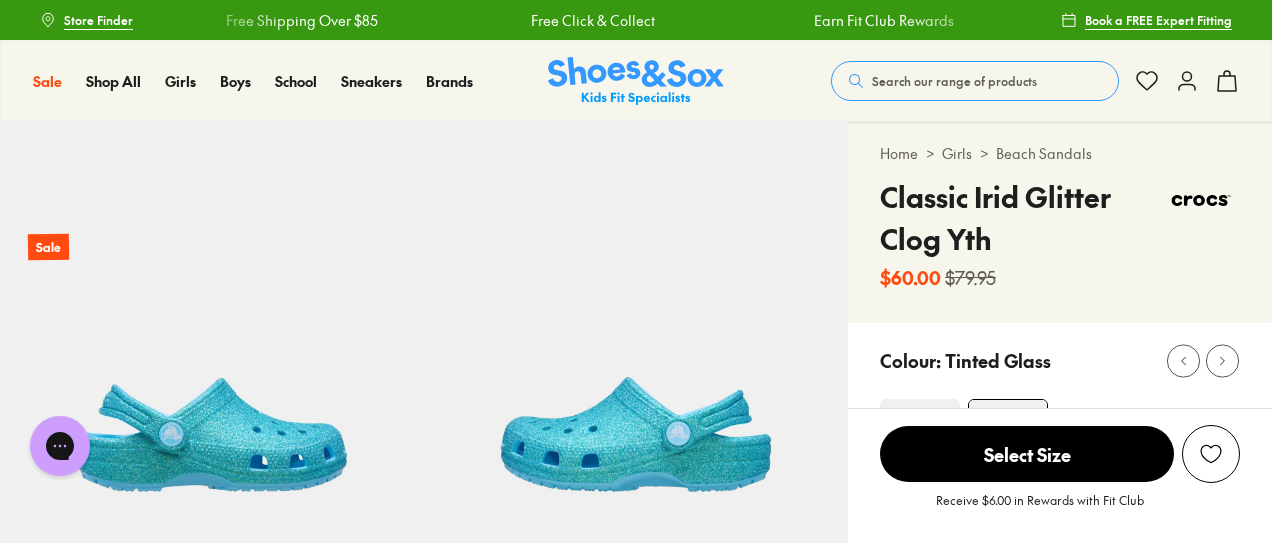 scroll, scrollTop: 0, scrollLeft: 0, axis: both 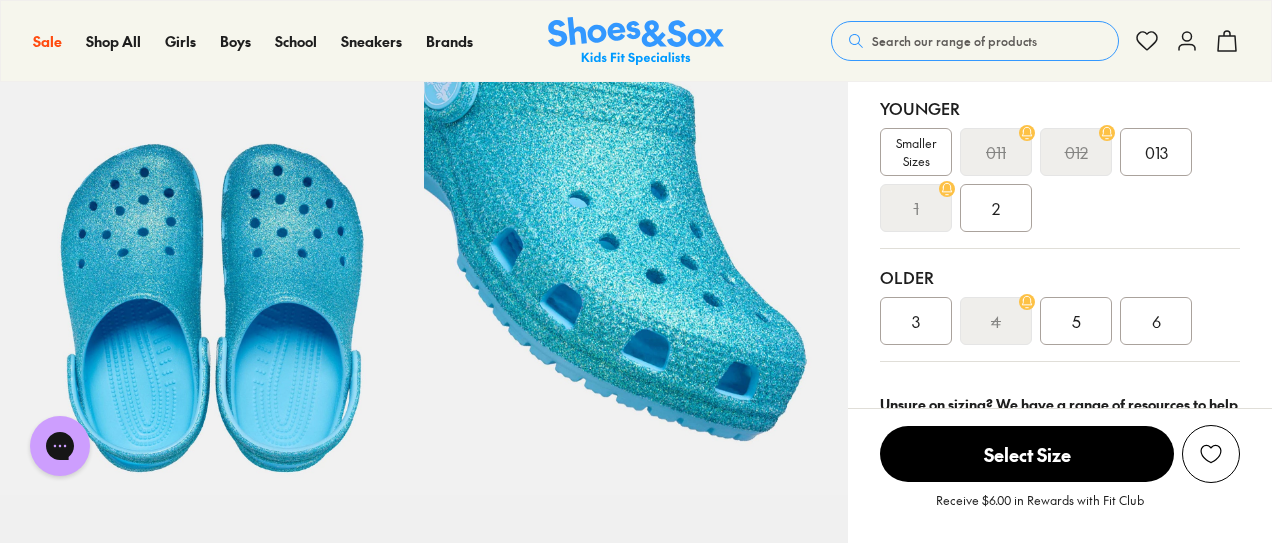 click on "5" at bounding box center [1076, 321] 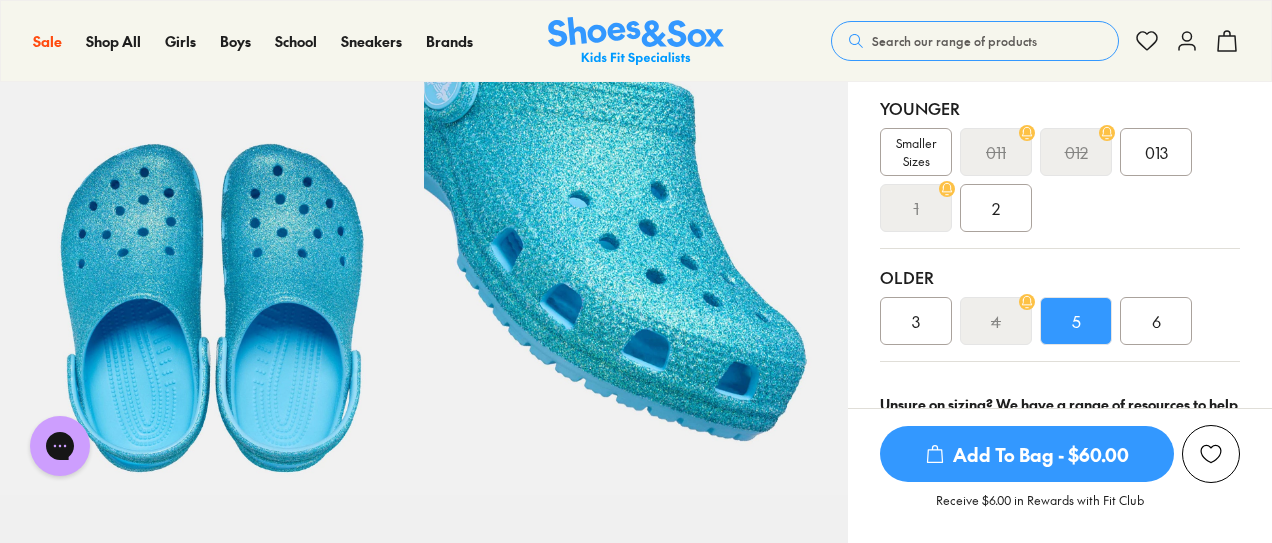 scroll, scrollTop: 950, scrollLeft: 0, axis: vertical 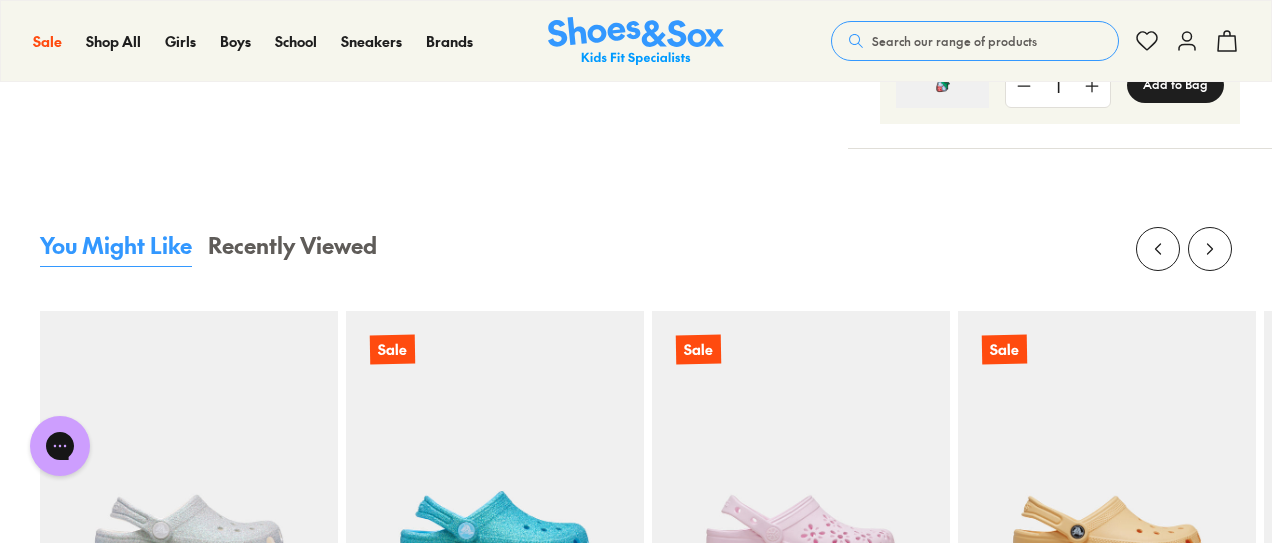 click at bounding box center [1413, 460] 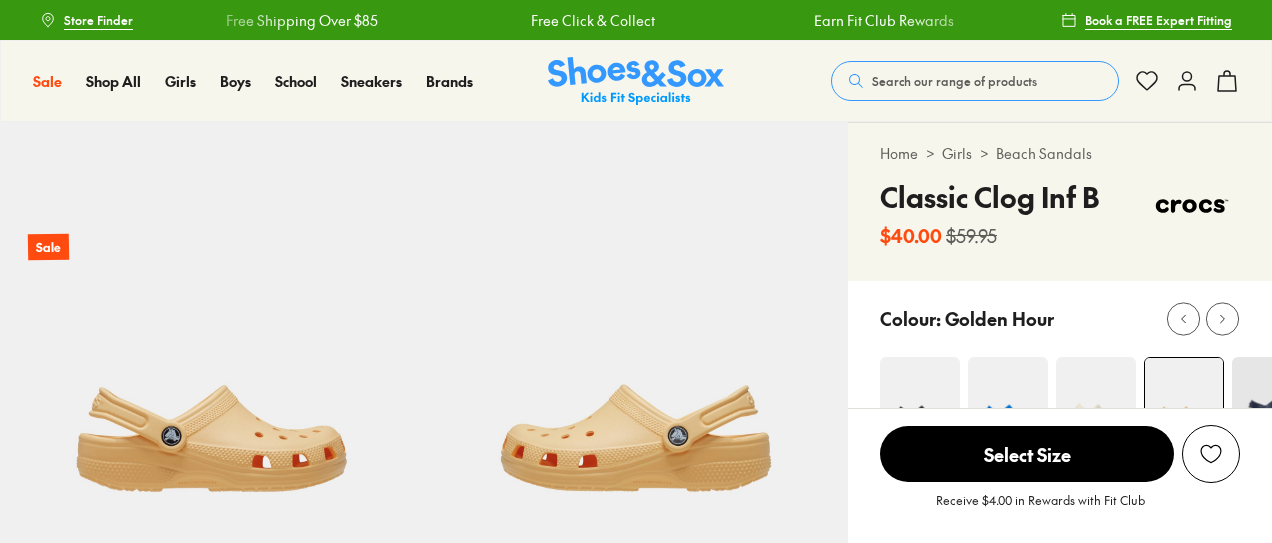 scroll, scrollTop: 0, scrollLeft: 0, axis: both 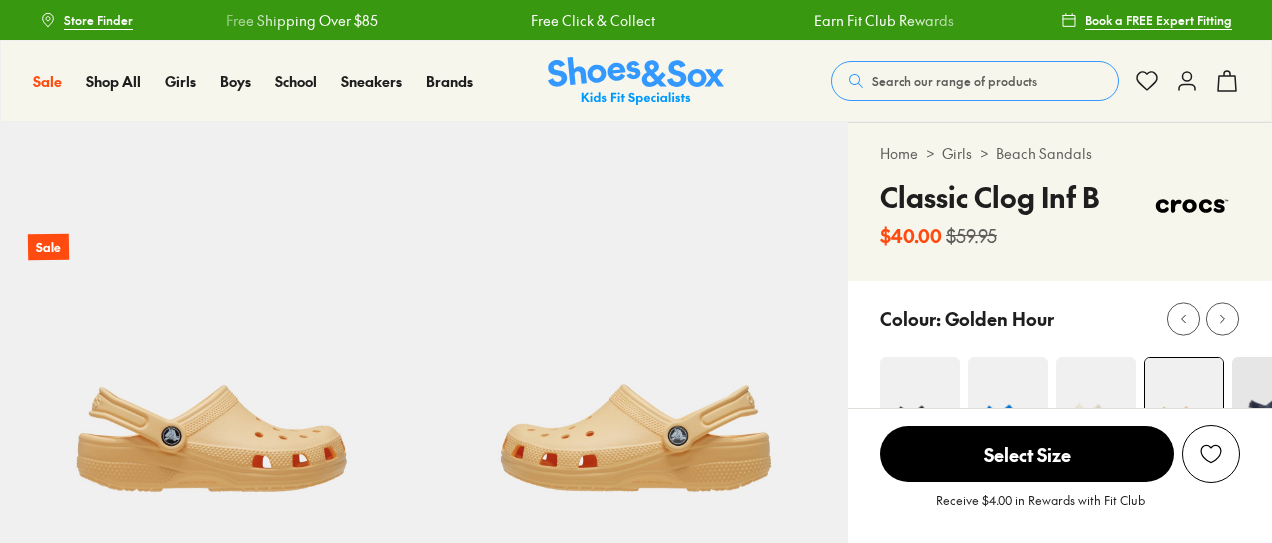 select on "*" 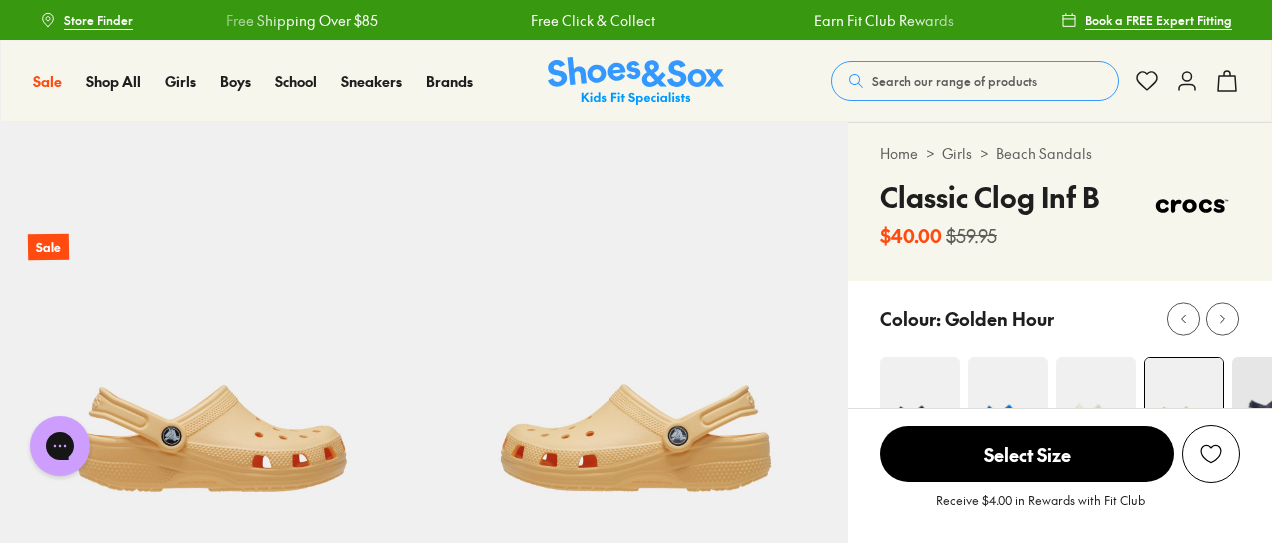 scroll, scrollTop: 0, scrollLeft: 0, axis: both 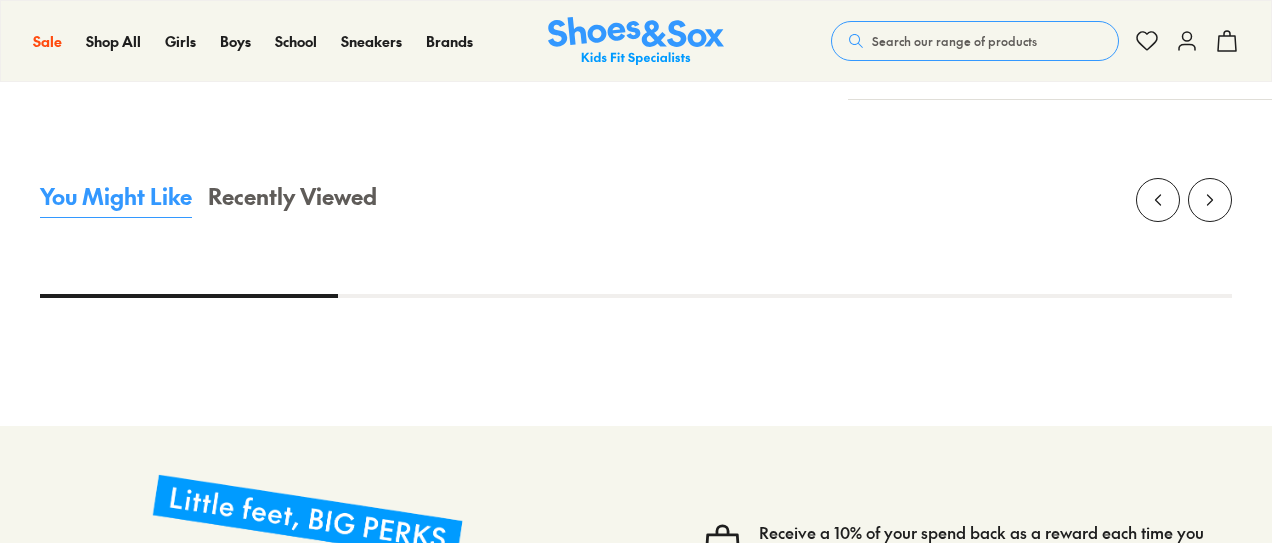 select on "*" 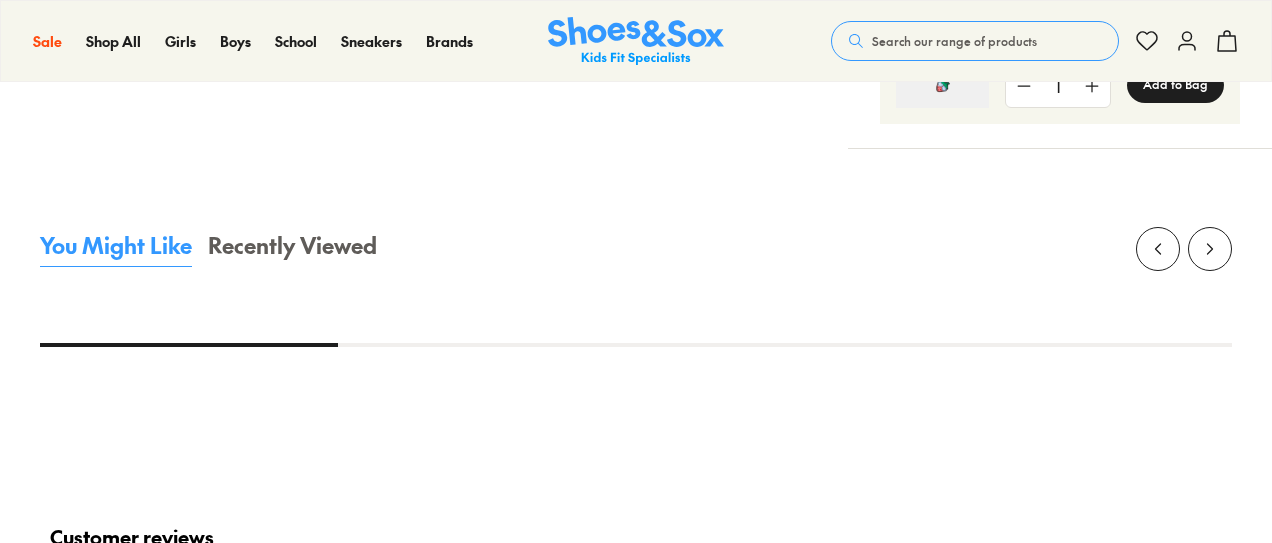 scroll, scrollTop: 0, scrollLeft: 0, axis: both 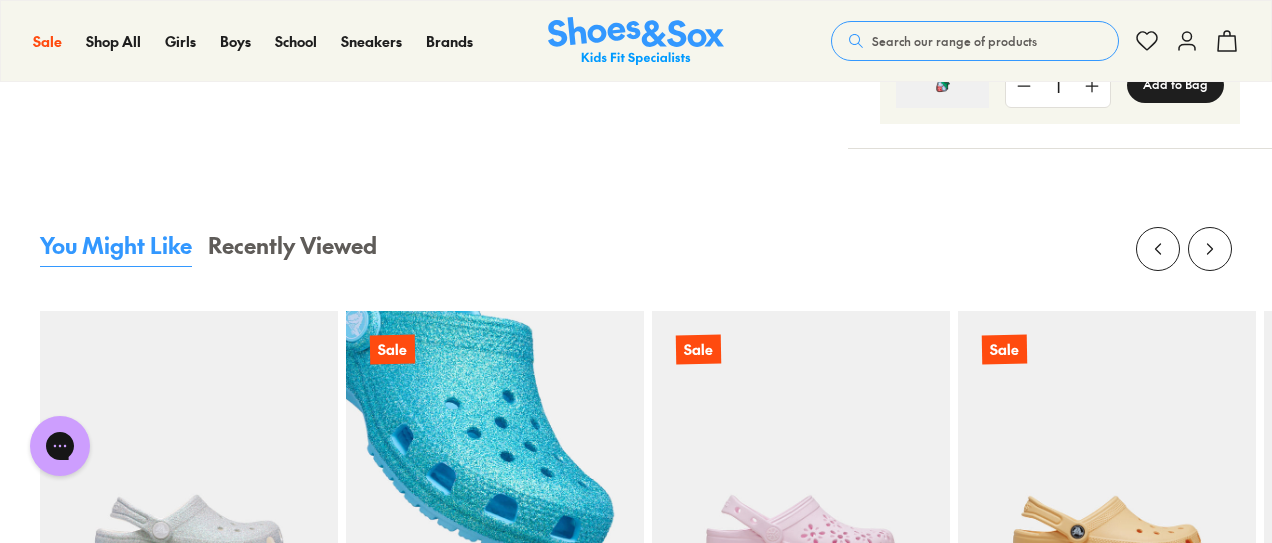 click at bounding box center (495, 460) 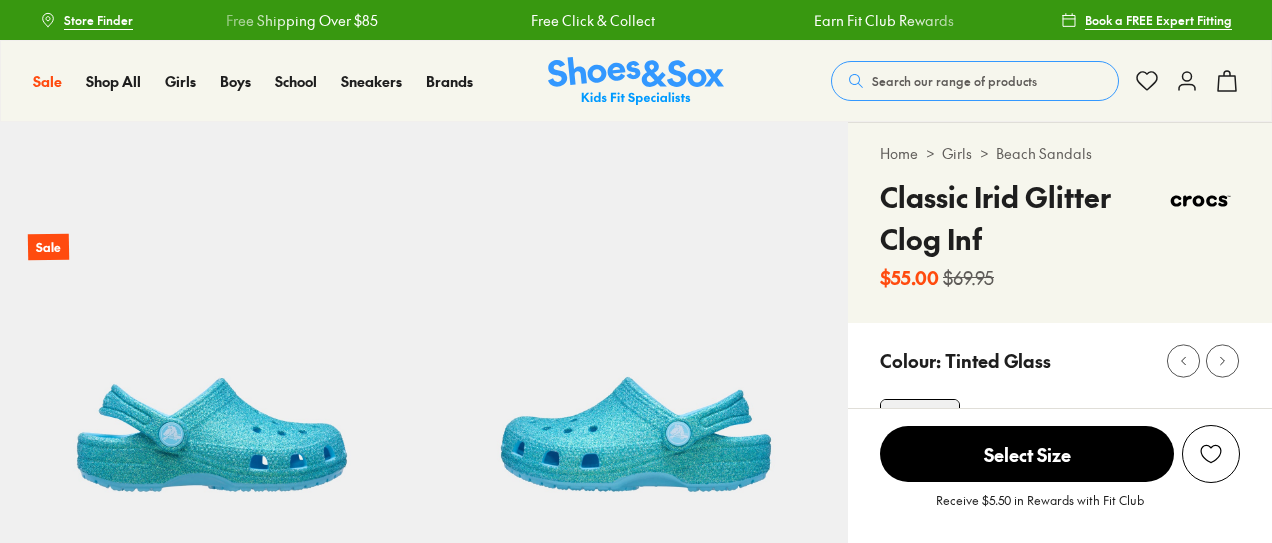 click 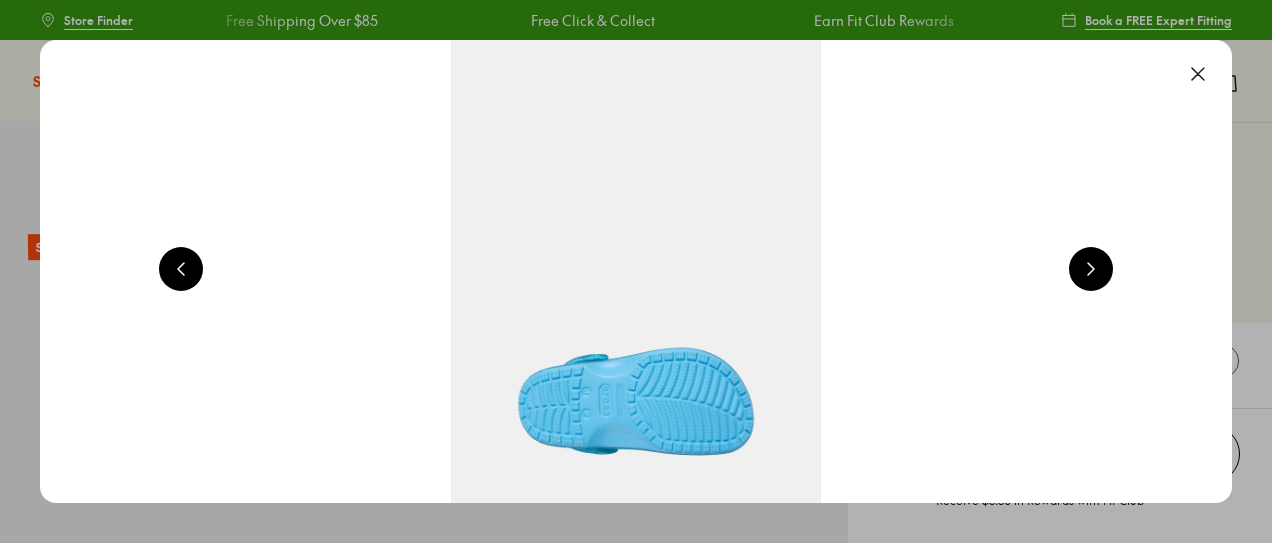 scroll, scrollTop: 0, scrollLeft: 0, axis: both 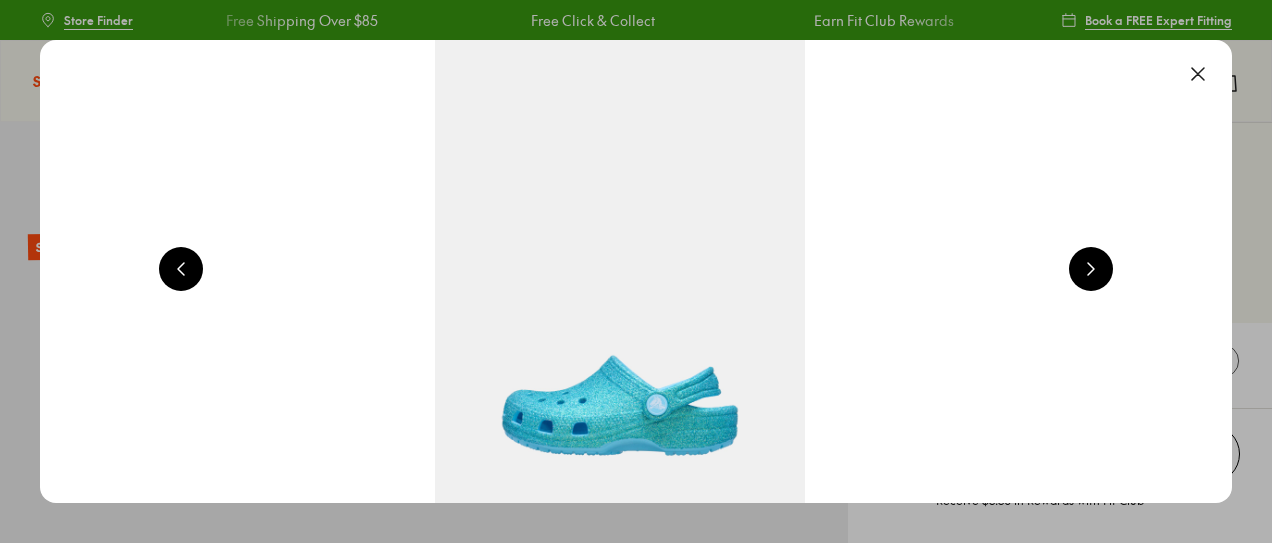select on "*" 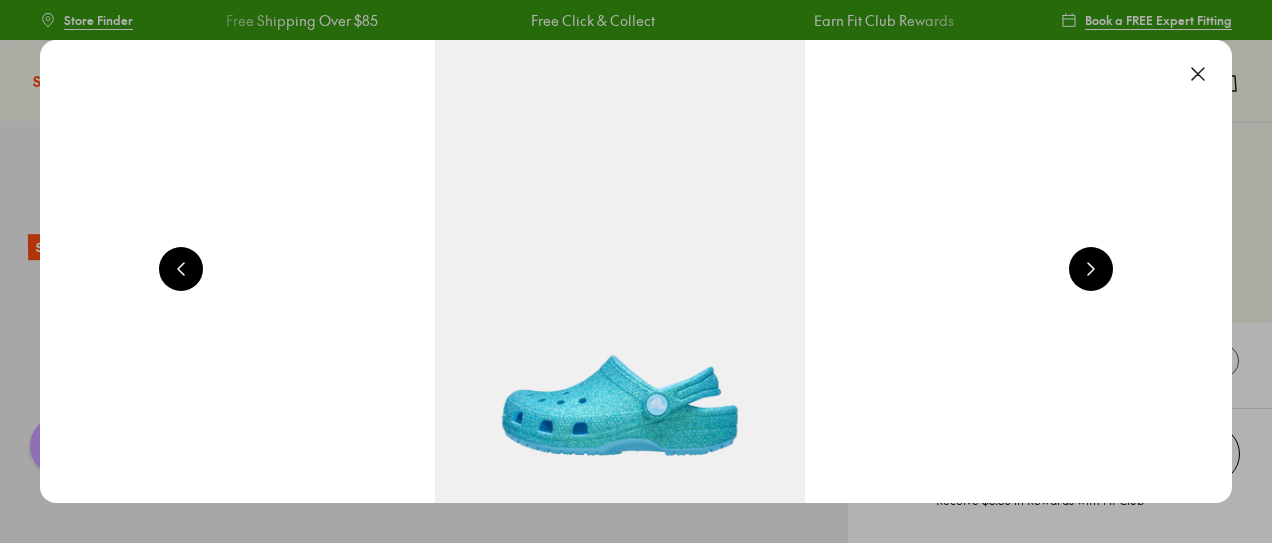 scroll, scrollTop: 0, scrollLeft: 0, axis: both 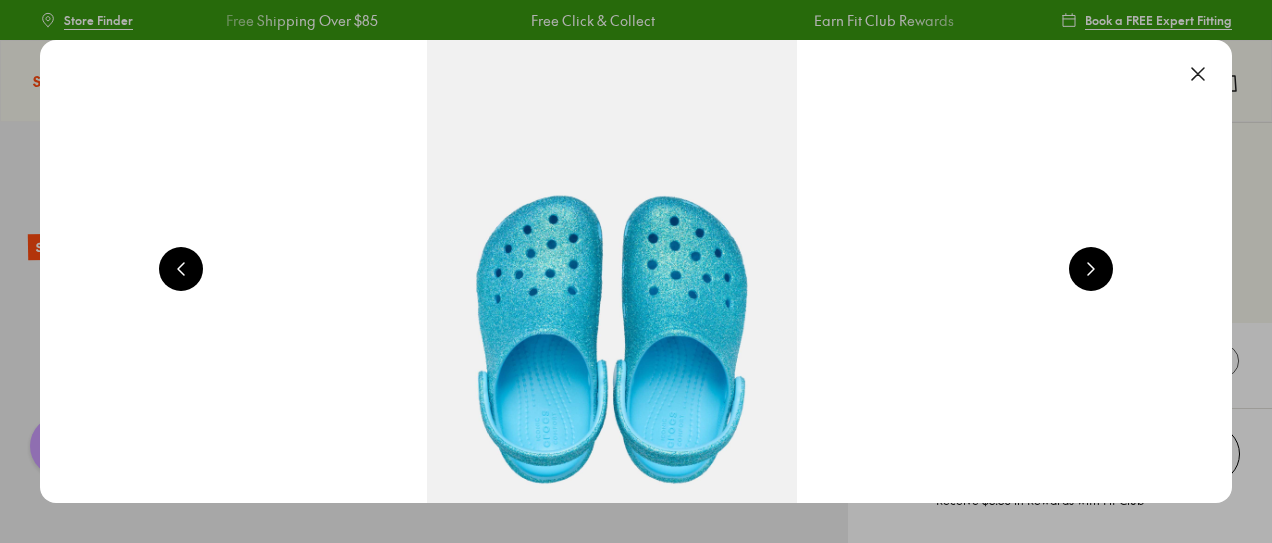 click at bounding box center [1091, 269] 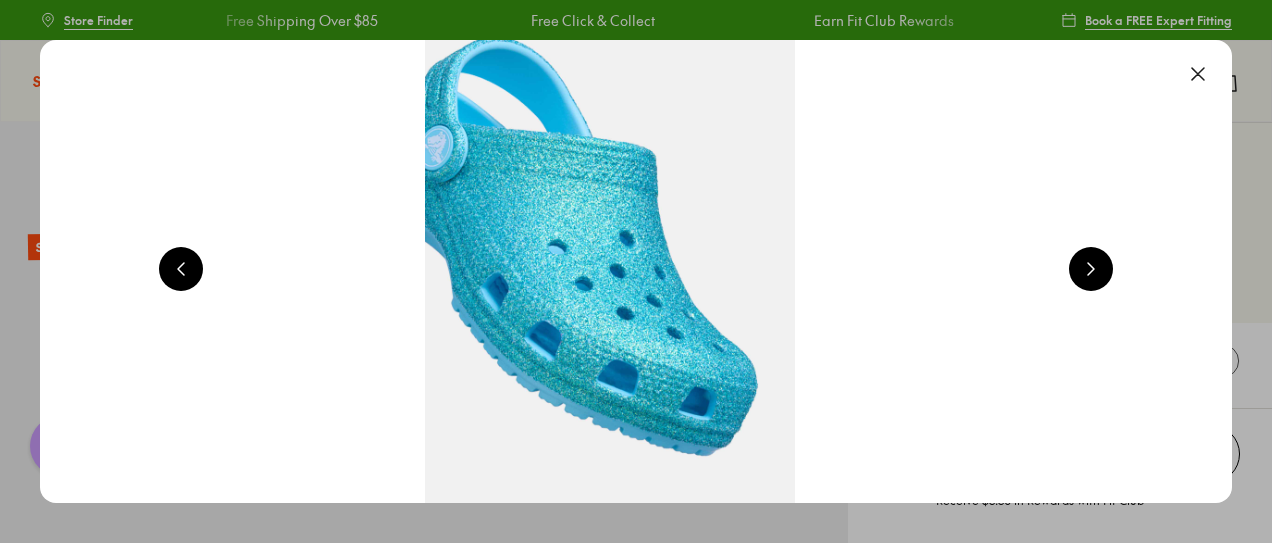 scroll, scrollTop: 0, scrollLeft: 4800, axis: horizontal 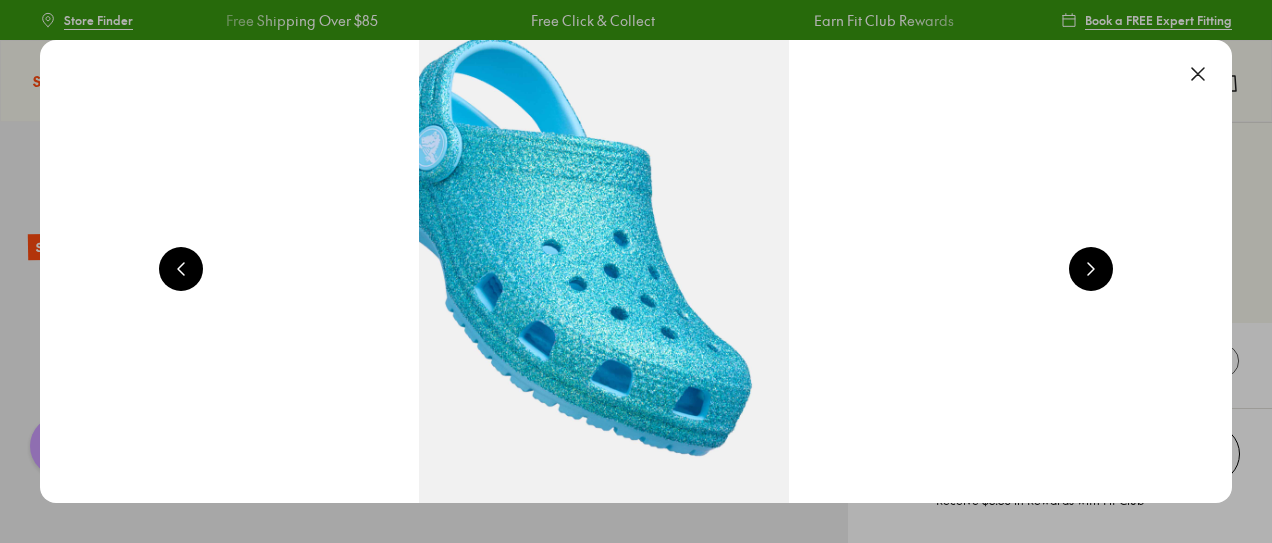 click at bounding box center (1091, 269) 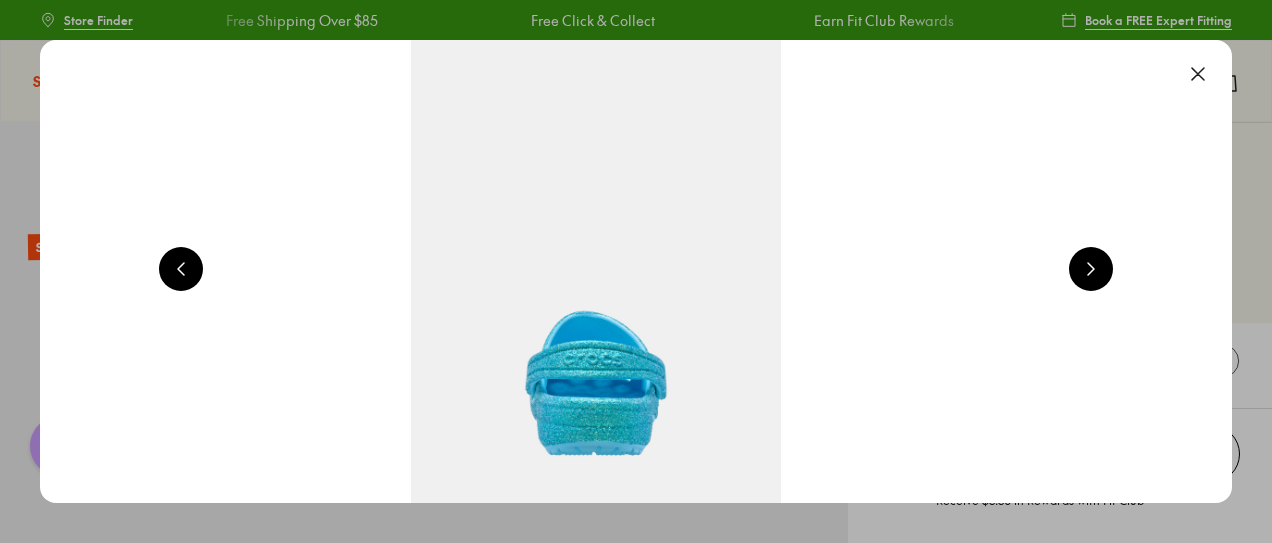 click at bounding box center [1091, 269] 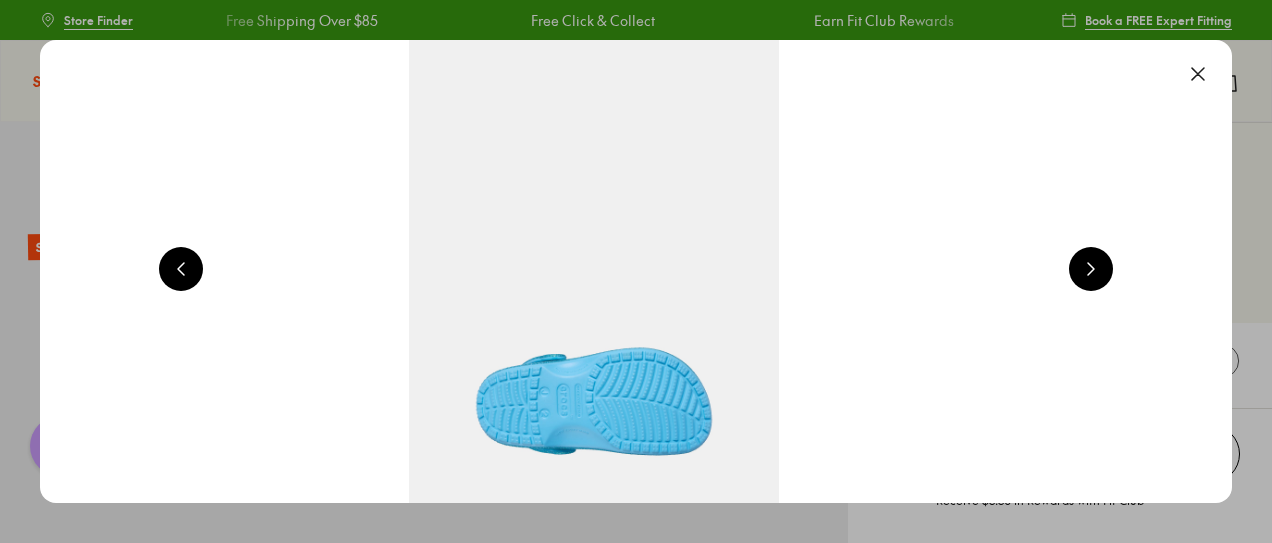 scroll, scrollTop: 0, scrollLeft: 7200, axis: horizontal 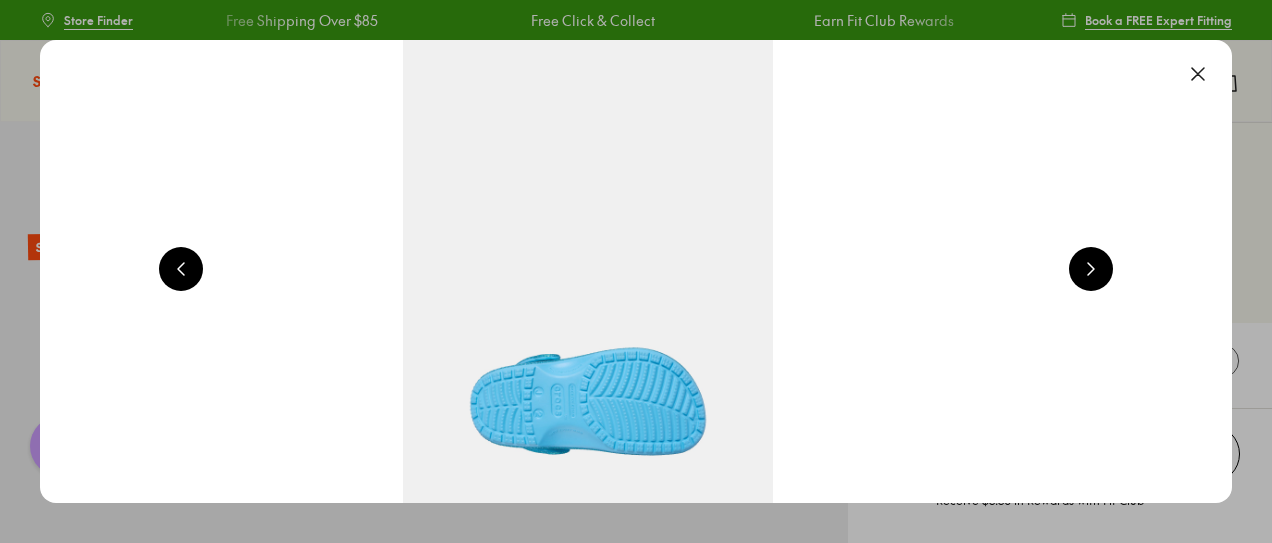 click at bounding box center [1091, 269] 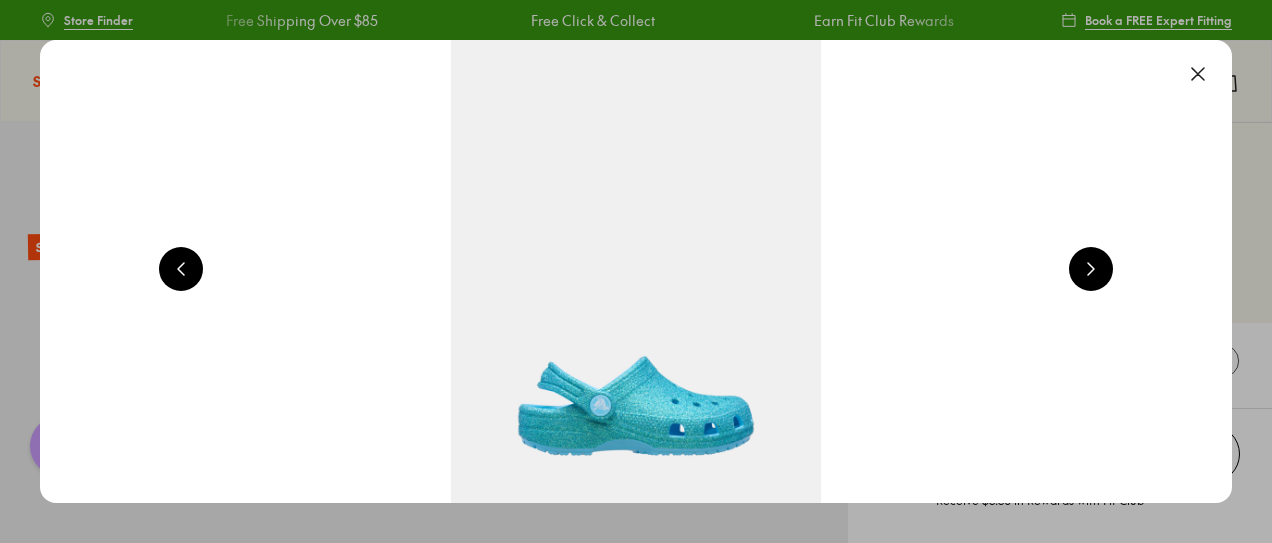 scroll, scrollTop: 0, scrollLeft: 1200, axis: horizontal 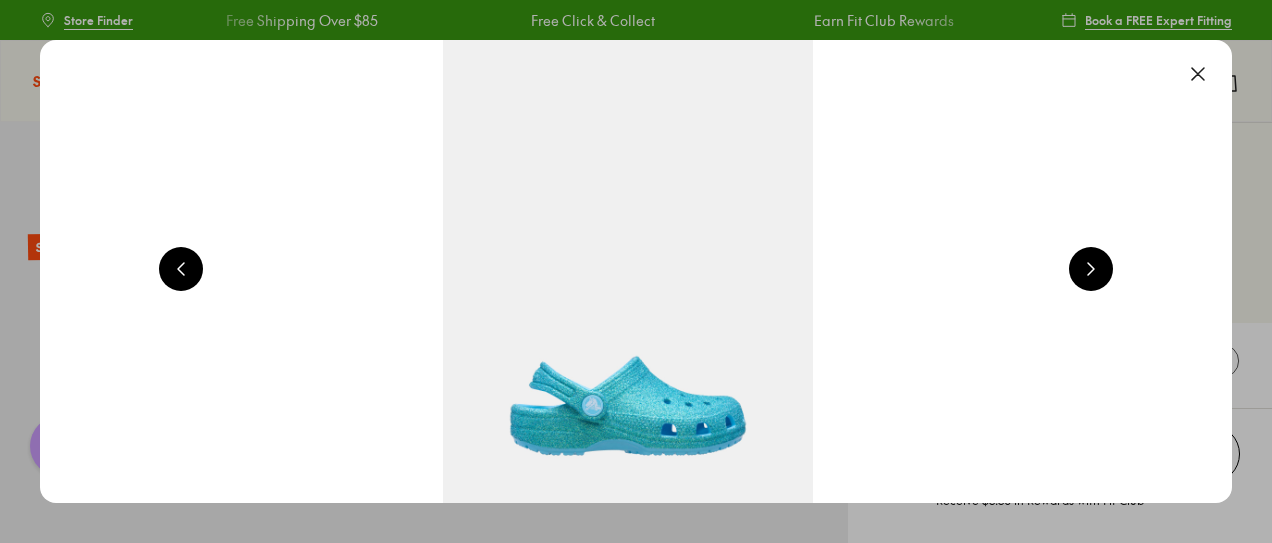 click at bounding box center (636, 271) 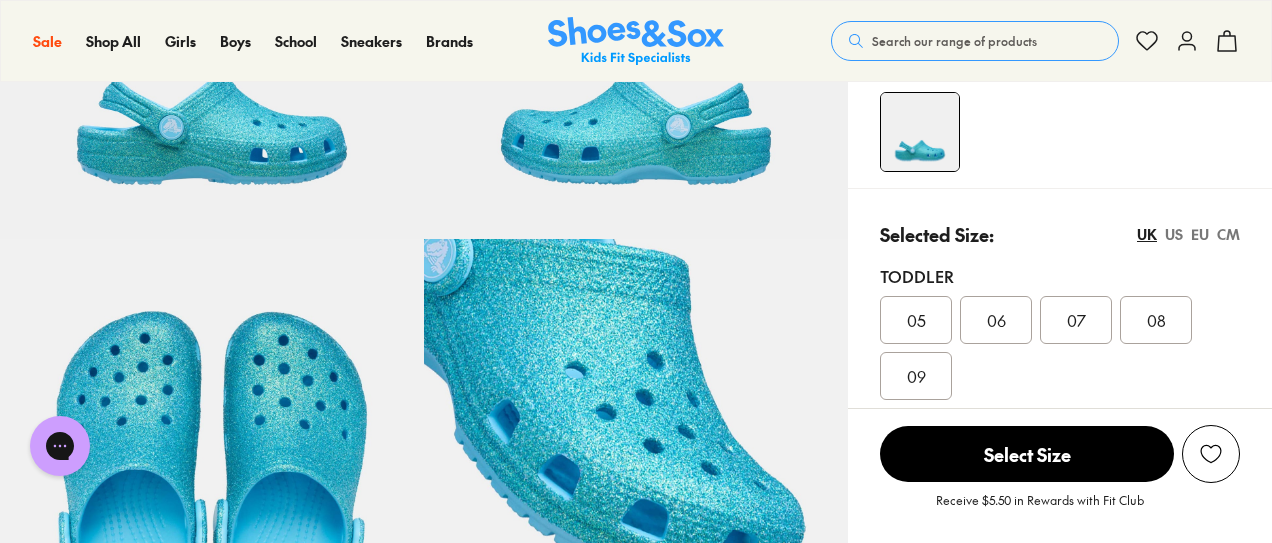 scroll, scrollTop: 328, scrollLeft: 0, axis: vertical 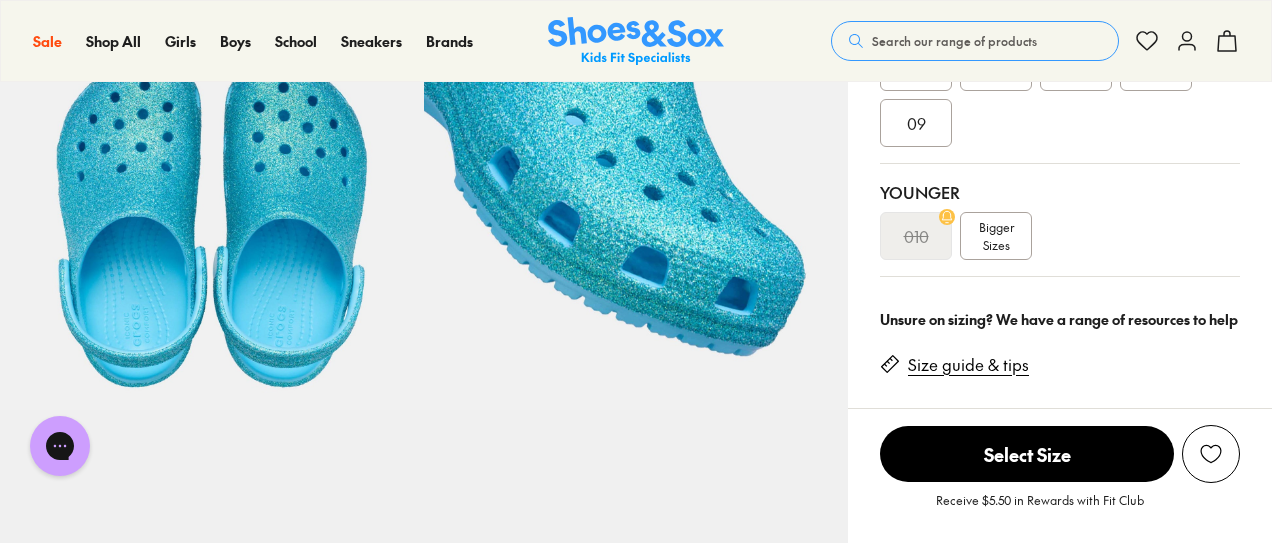 click on "Bigger Sizes" at bounding box center [996, 236] 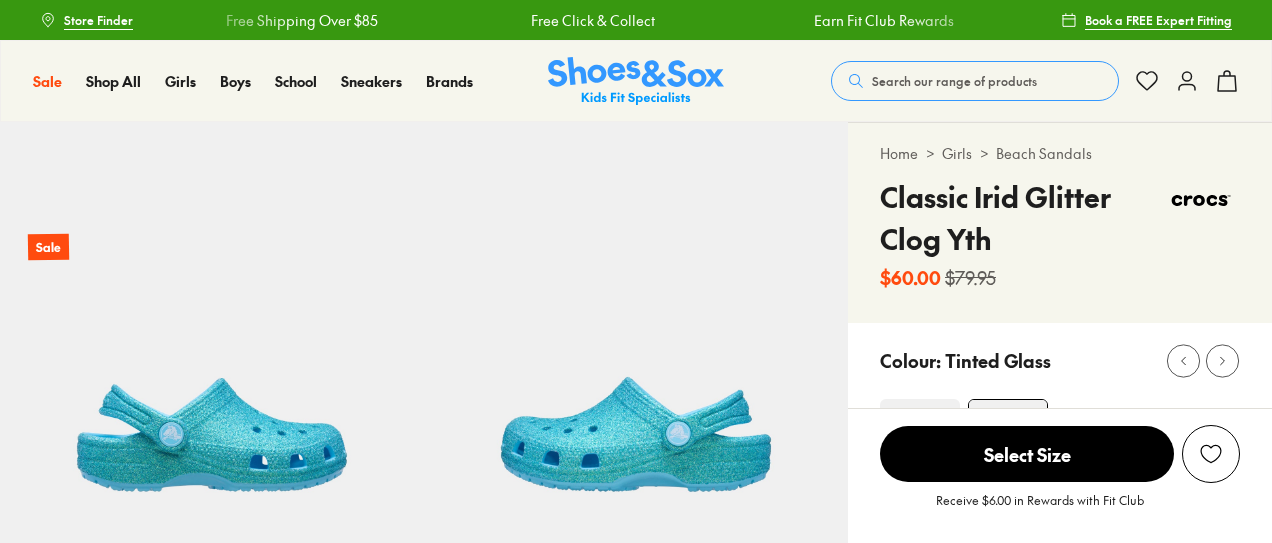 scroll, scrollTop: 0, scrollLeft: 0, axis: both 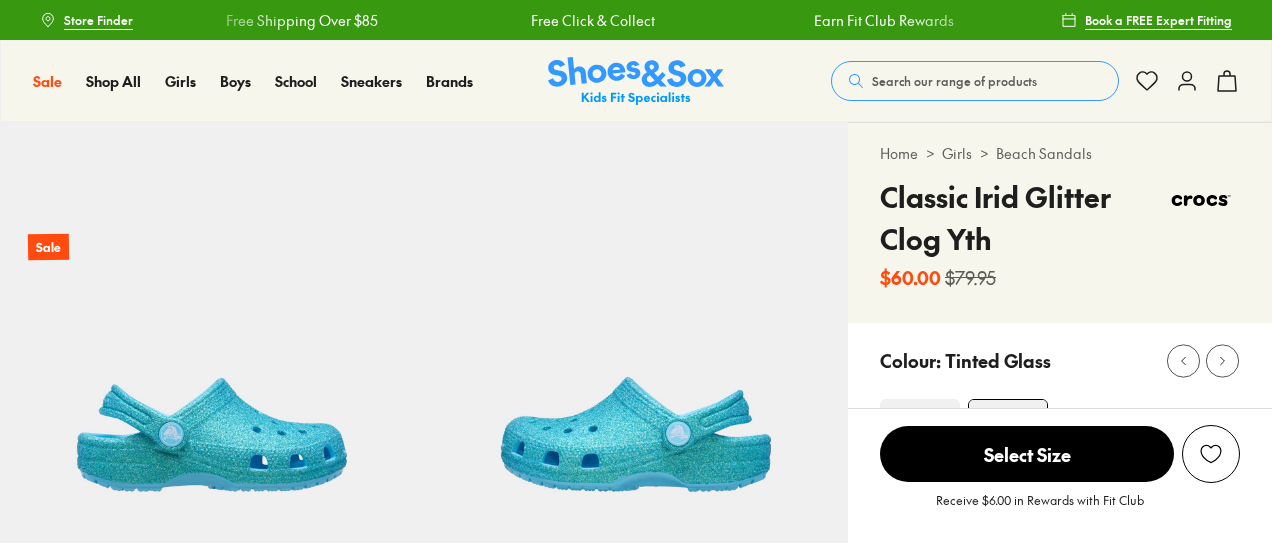 select on "*" 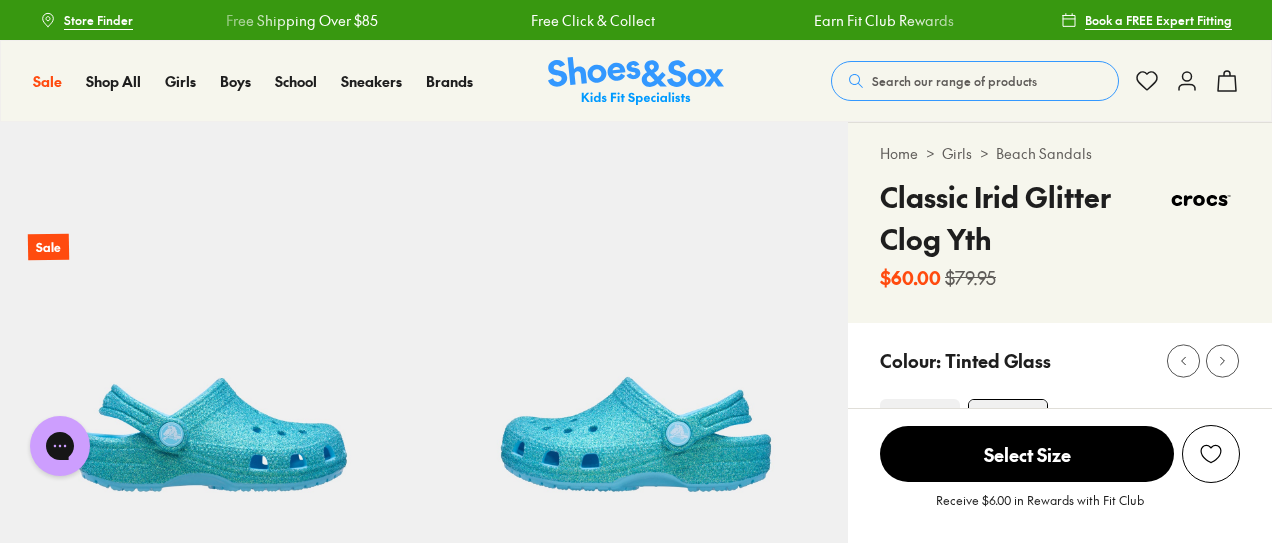 scroll, scrollTop: 0, scrollLeft: 0, axis: both 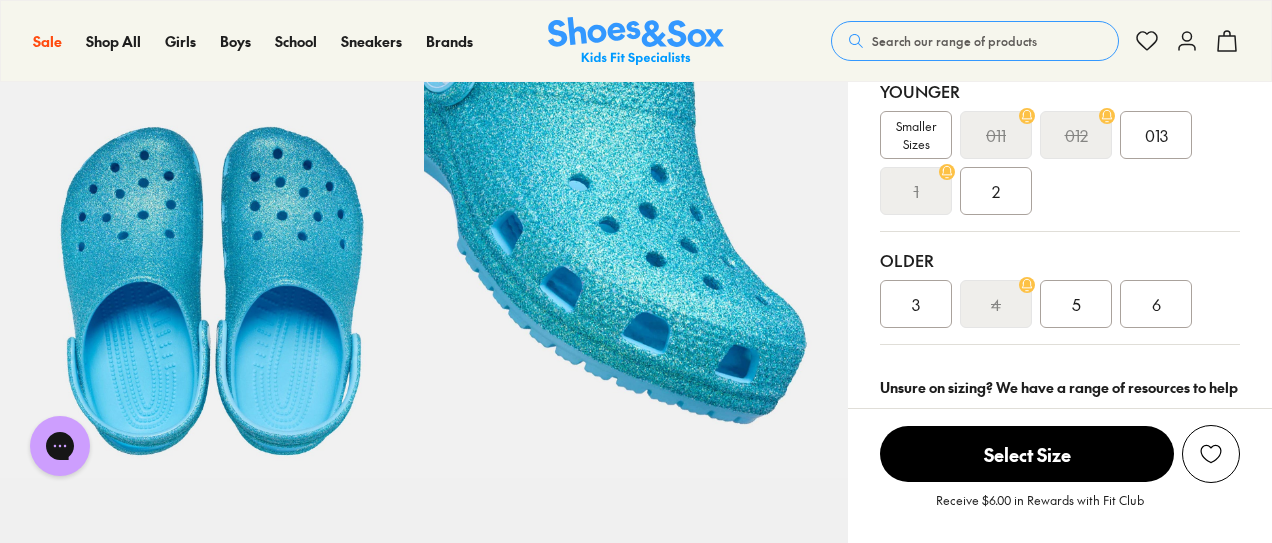 click on "5" at bounding box center (1076, 304) 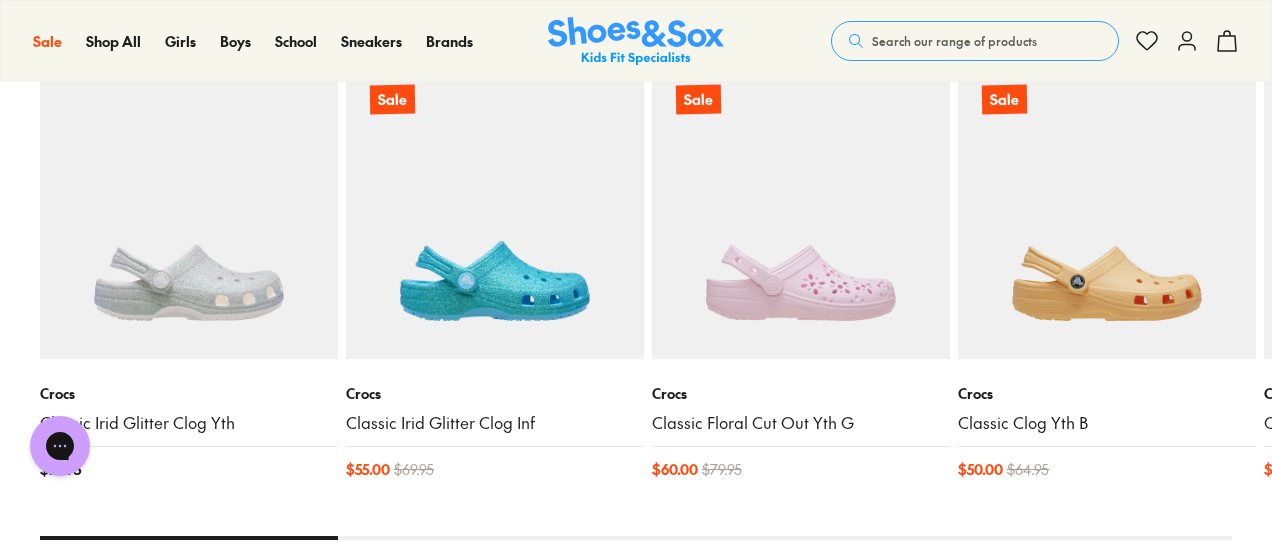 scroll, scrollTop: 2168, scrollLeft: 0, axis: vertical 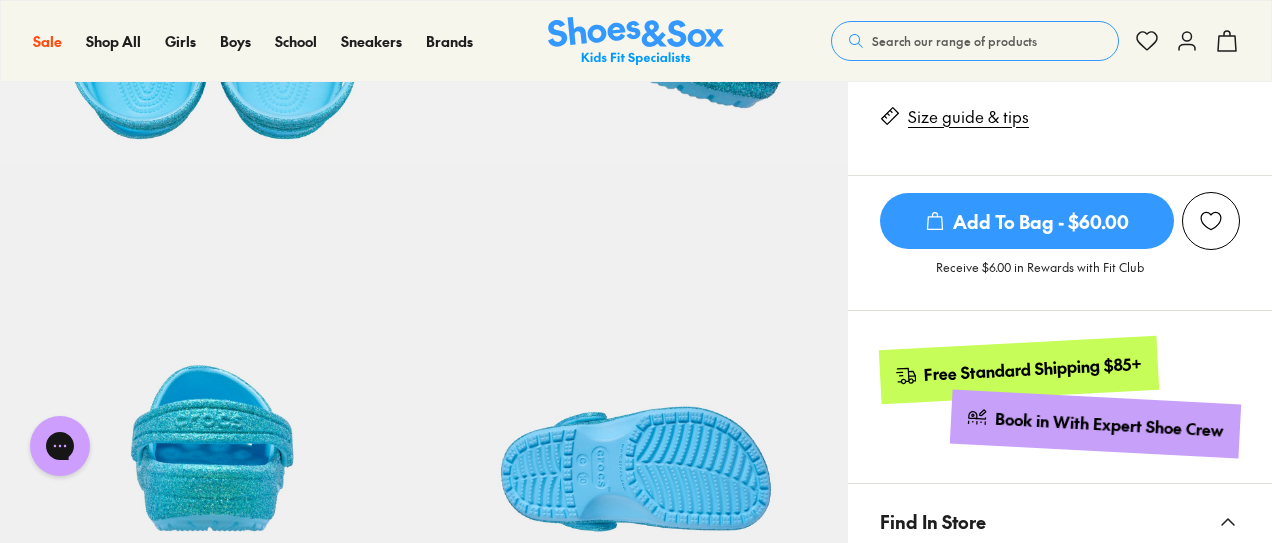 click on "Add To Bag - $60.00" at bounding box center (1027, 221) 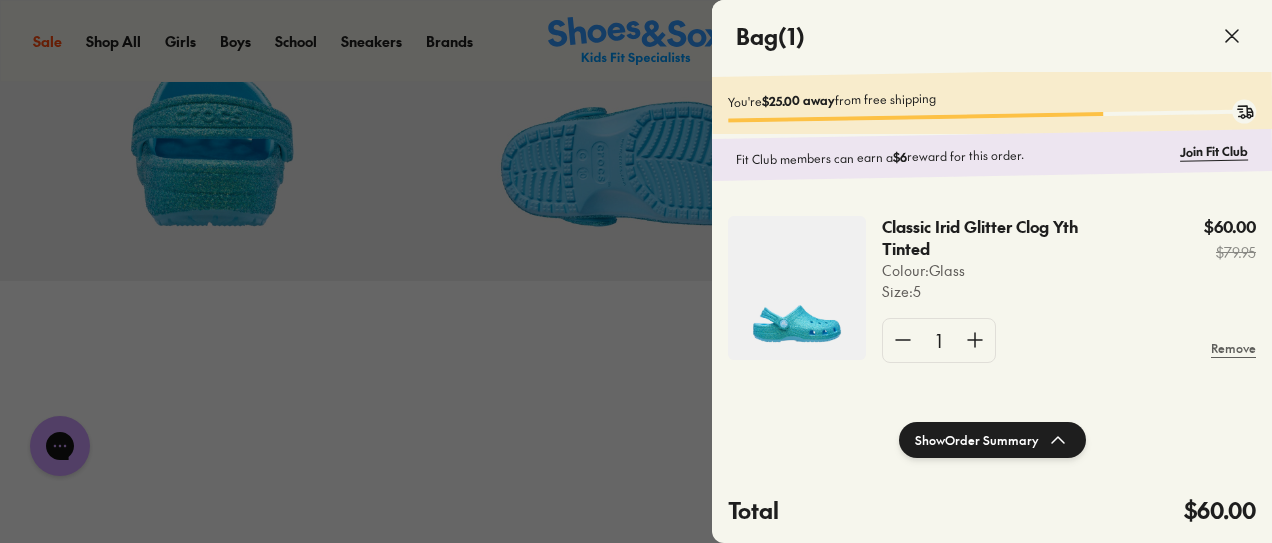 scroll, scrollTop: 1156, scrollLeft: 0, axis: vertical 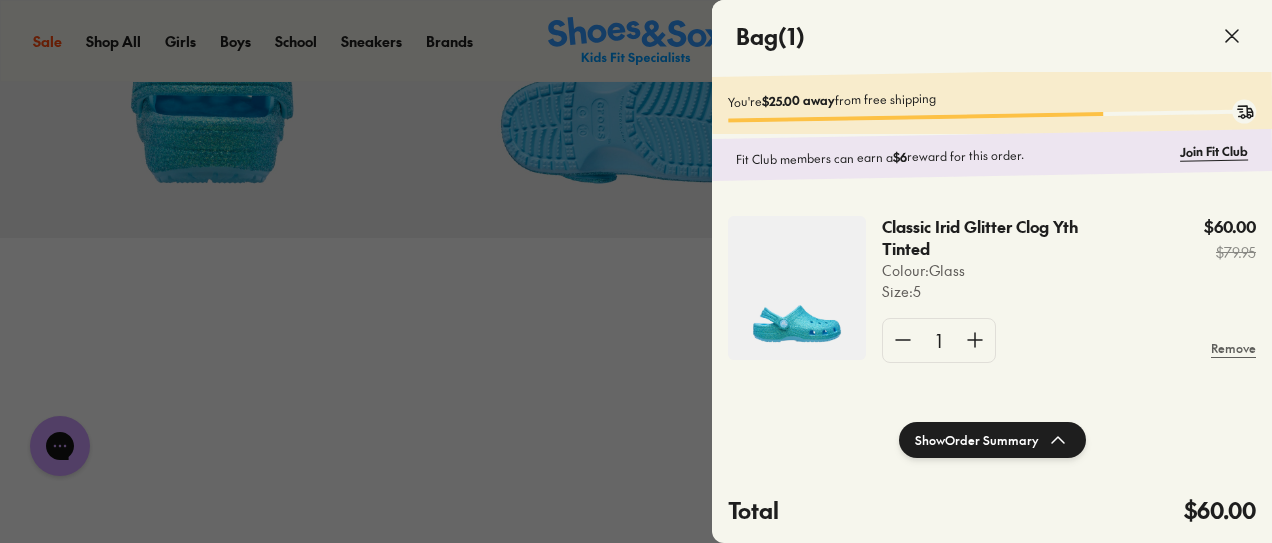 click 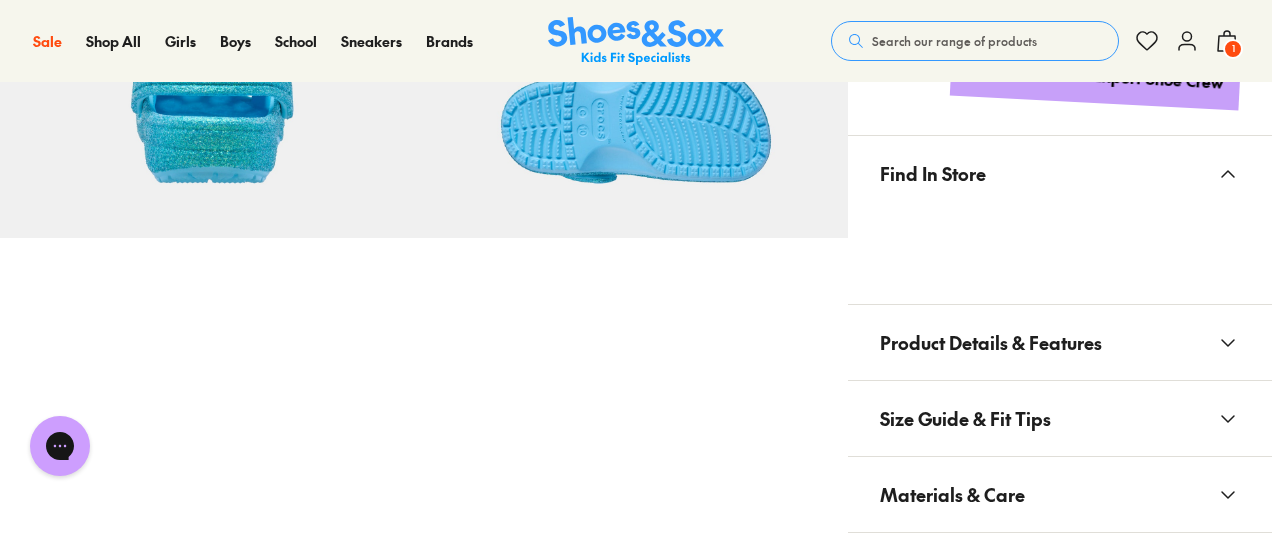 click on "Search our range of products" at bounding box center (954, 41) 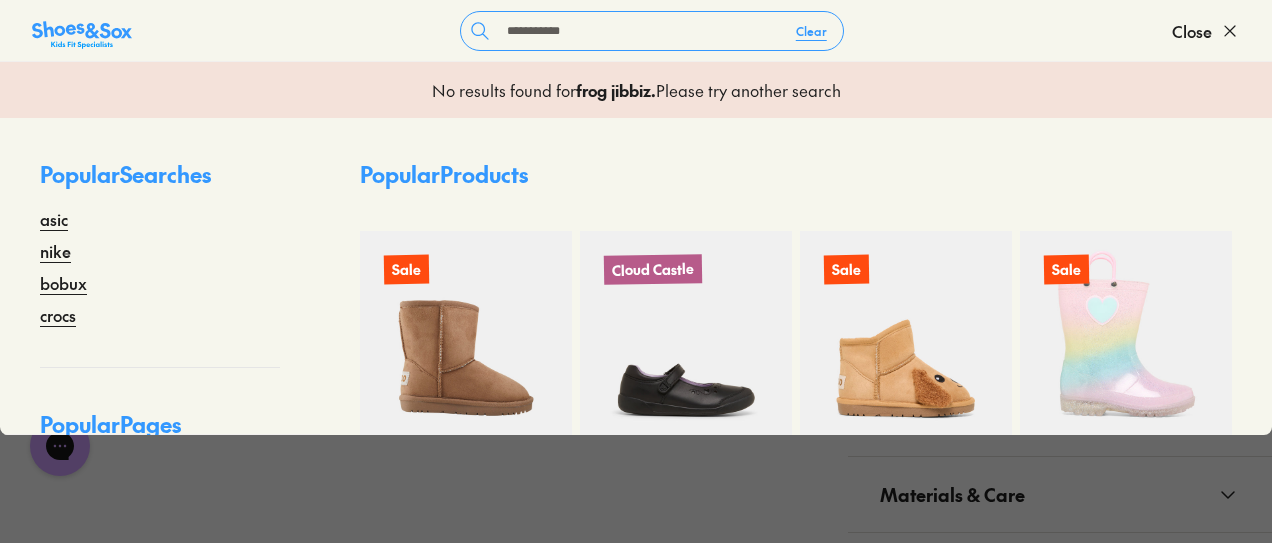 click 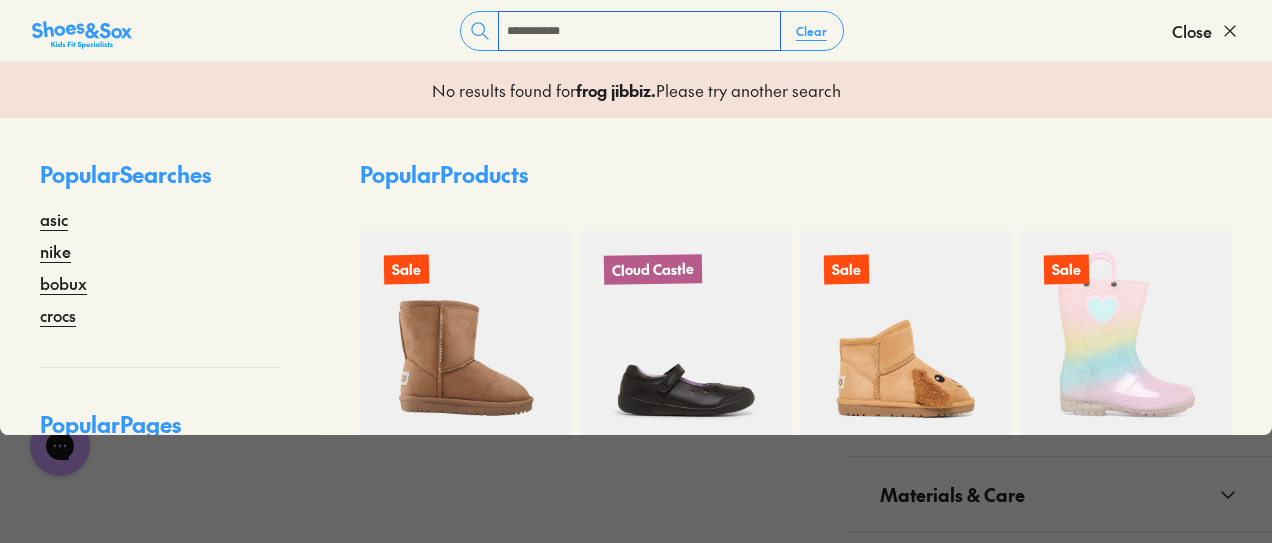 click on "**********" at bounding box center (639, 31) 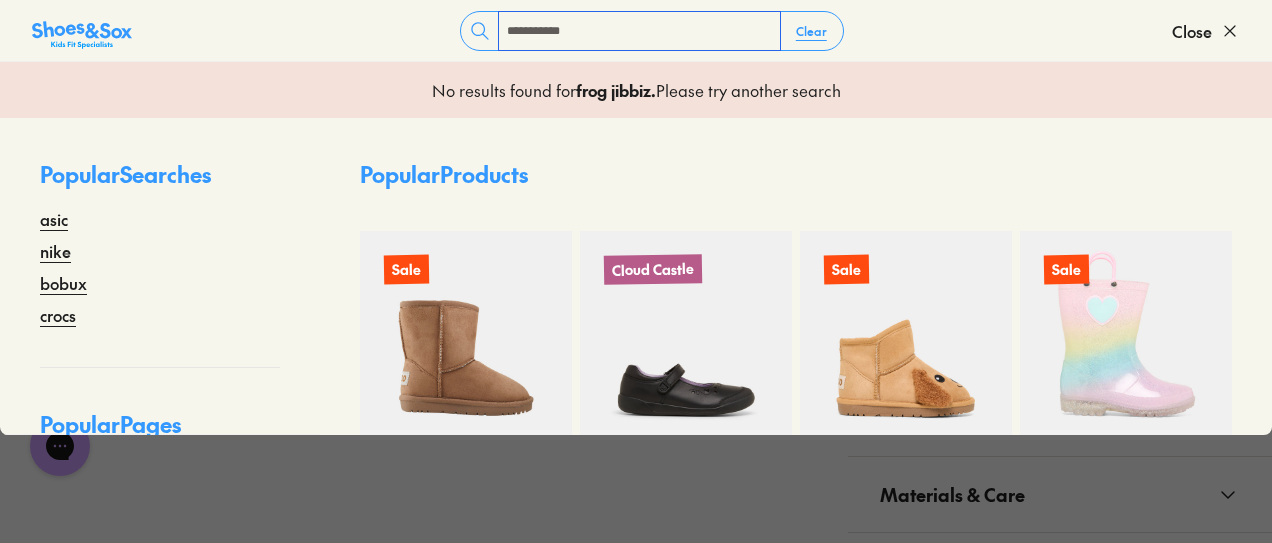 click on "**********" at bounding box center (639, 31) 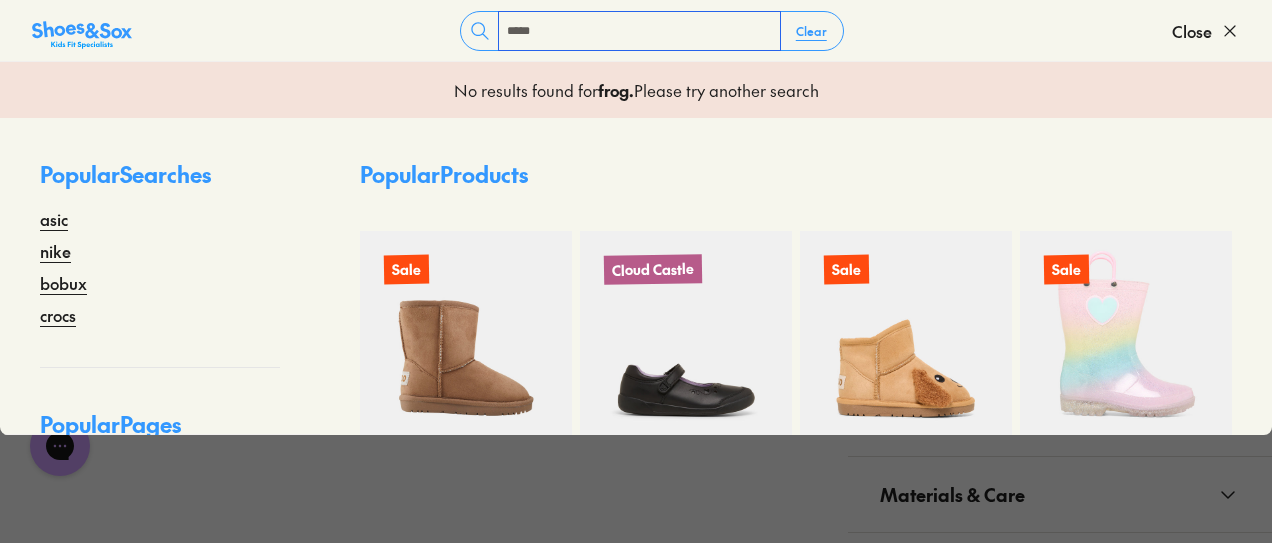 type on "****" 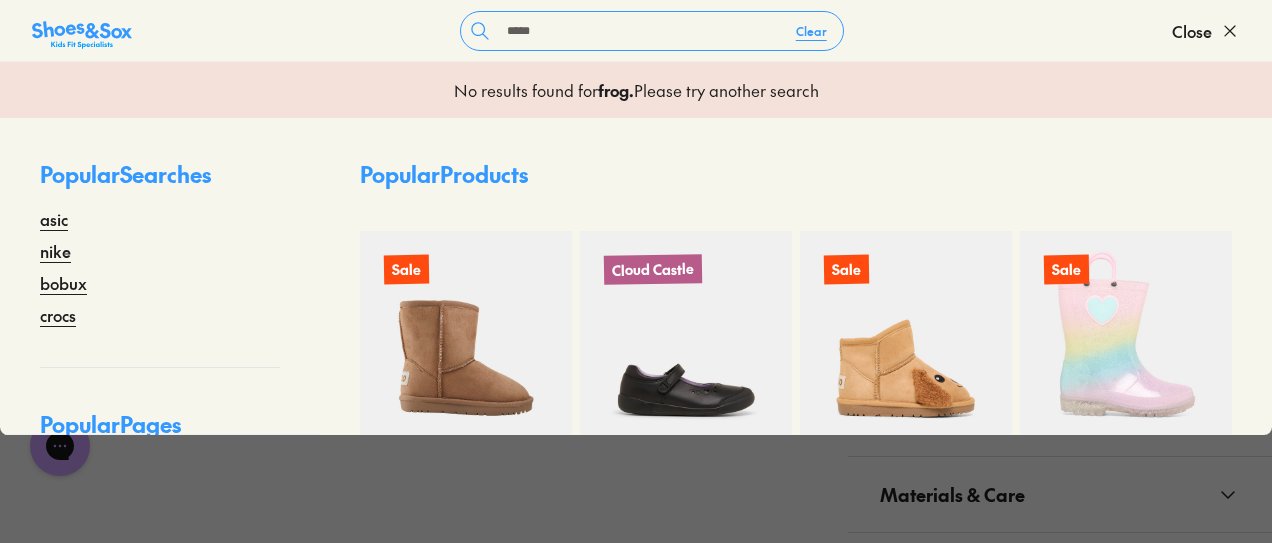 click 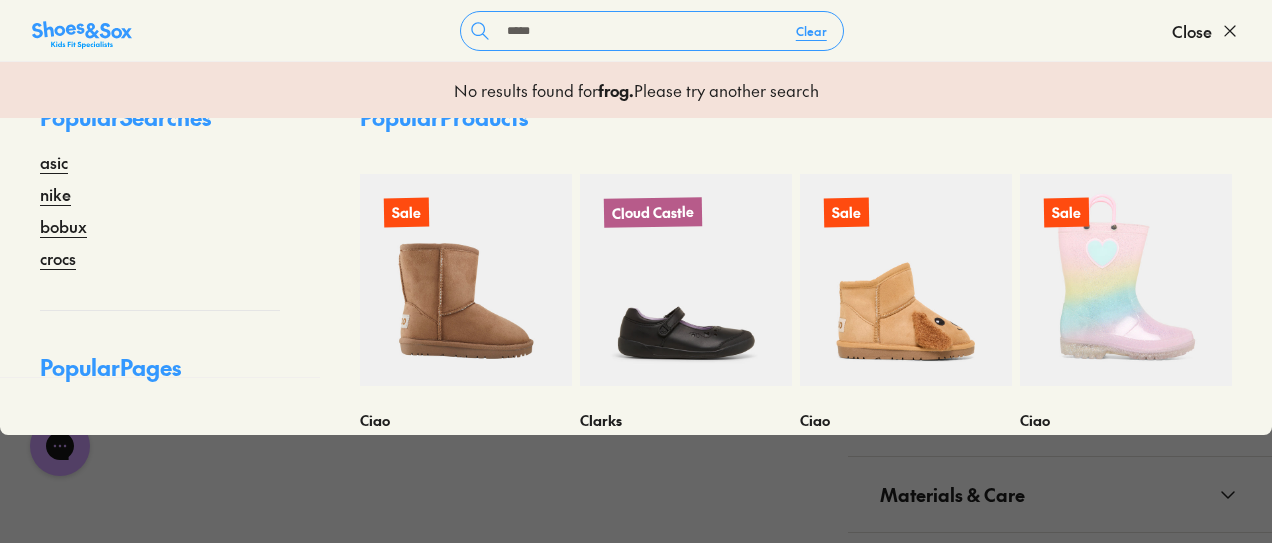 scroll, scrollTop: 0, scrollLeft: 0, axis: both 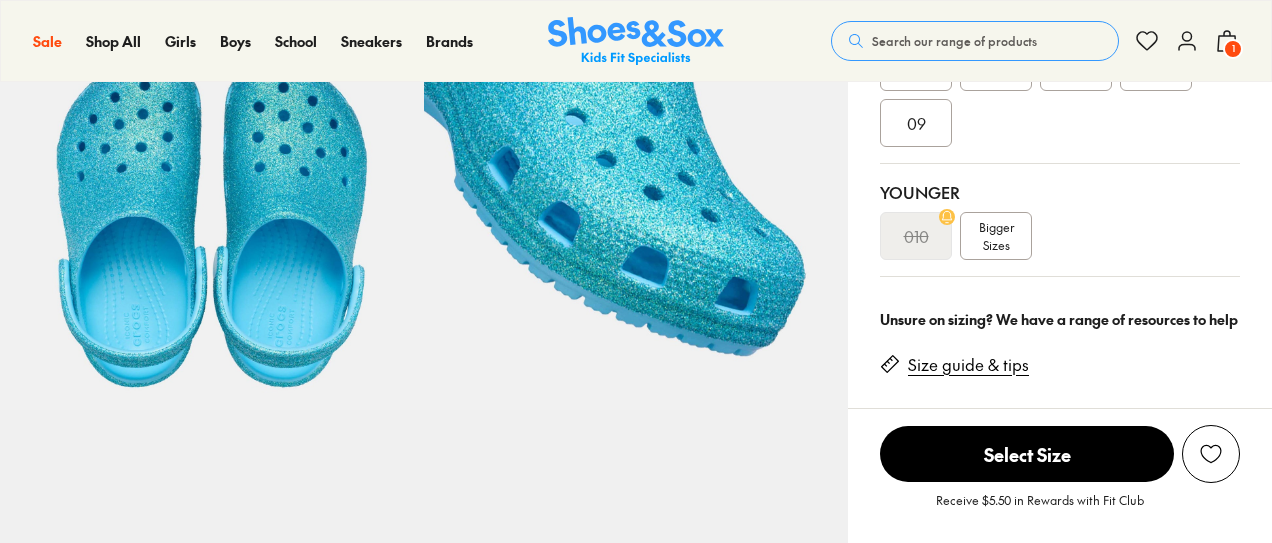 select on "*" 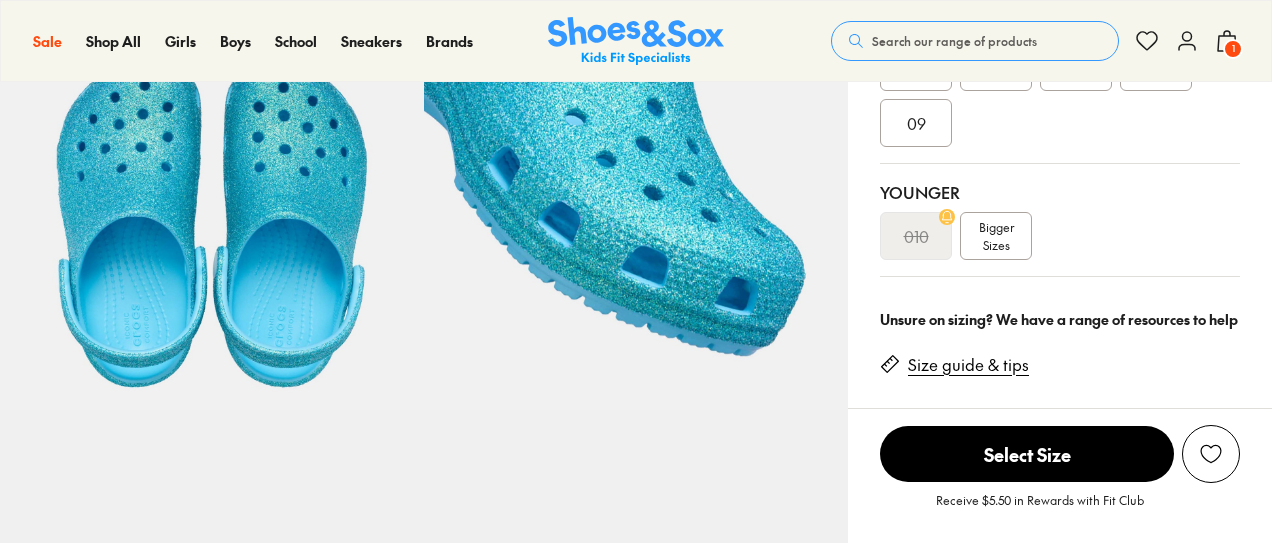 scroll, scrollTop: 0, scrollLeft: 0, axis: both 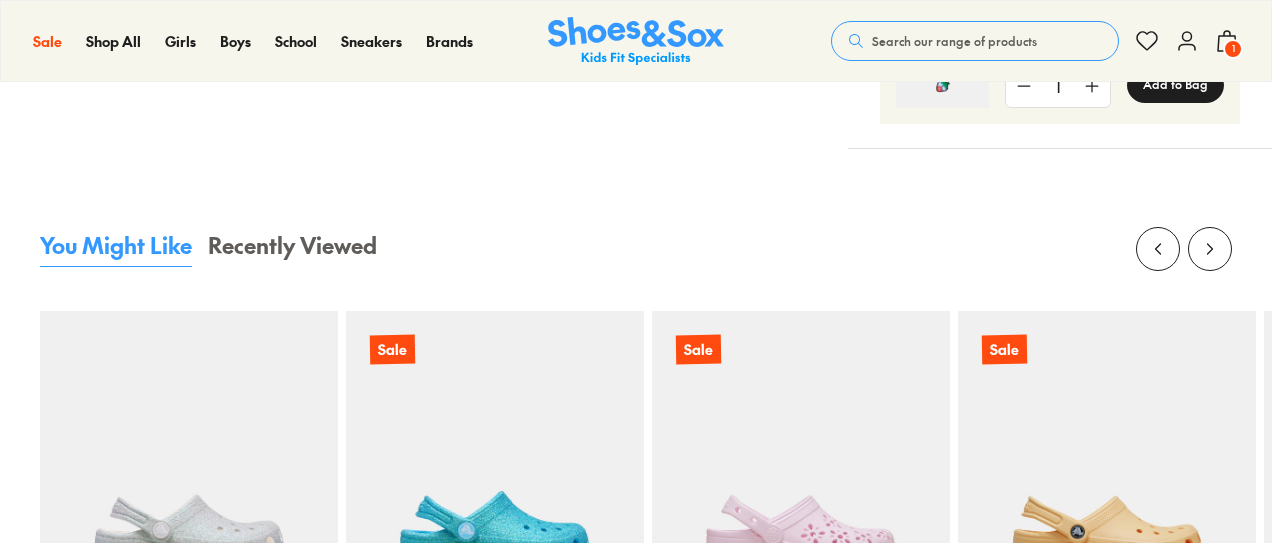 select on "*" 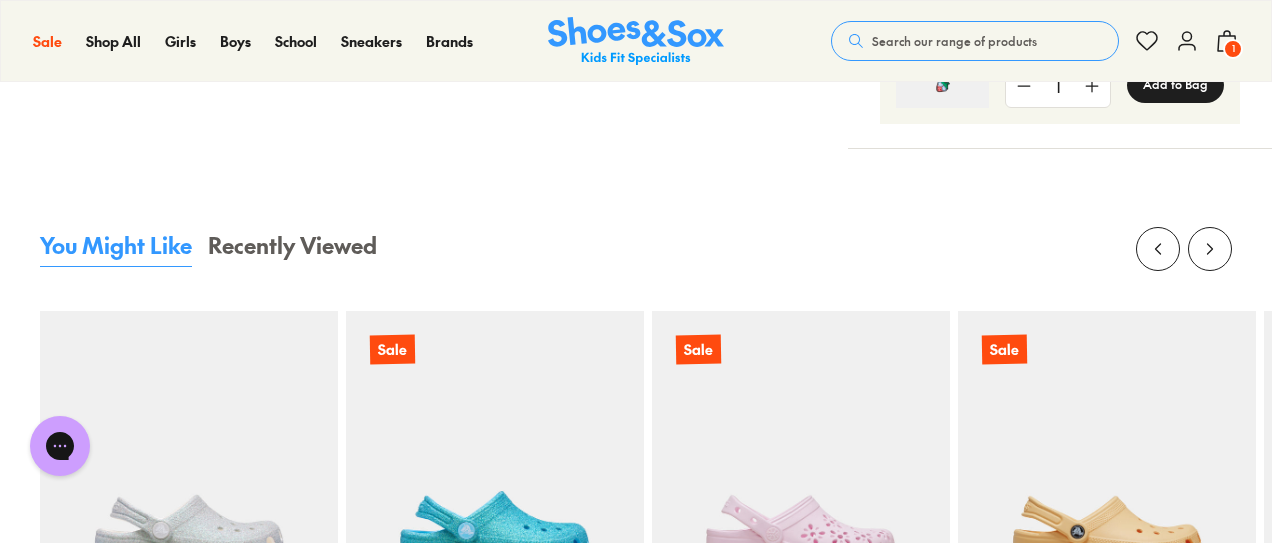 scroll, scrollTop: 0, scrollLeft: 0, axis: both 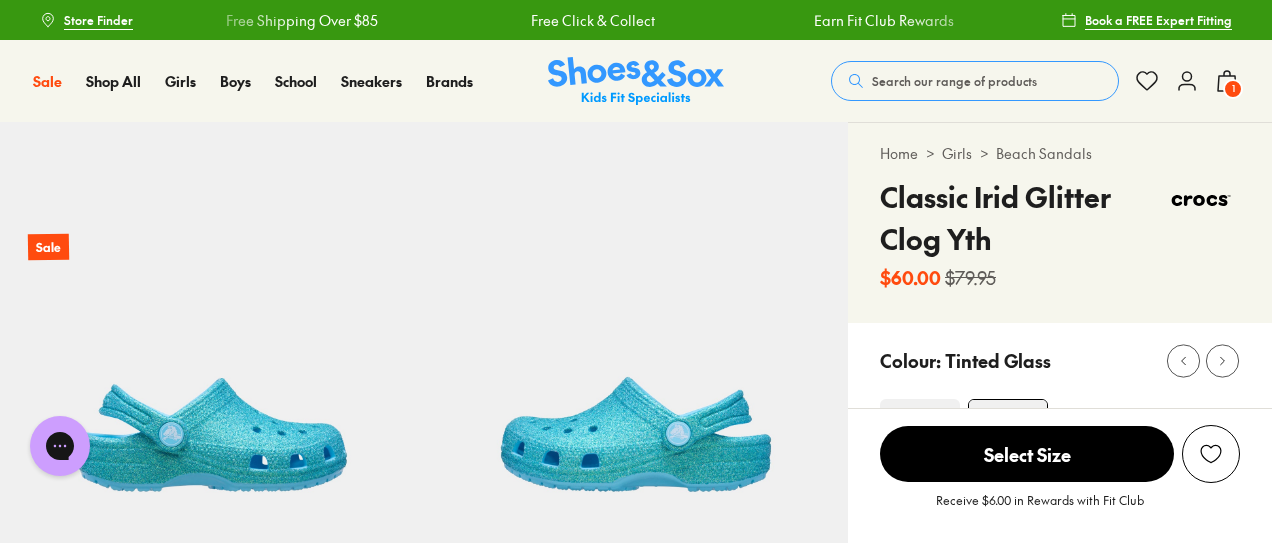 click on "Search our range of products" at bounding box center [975, 81] 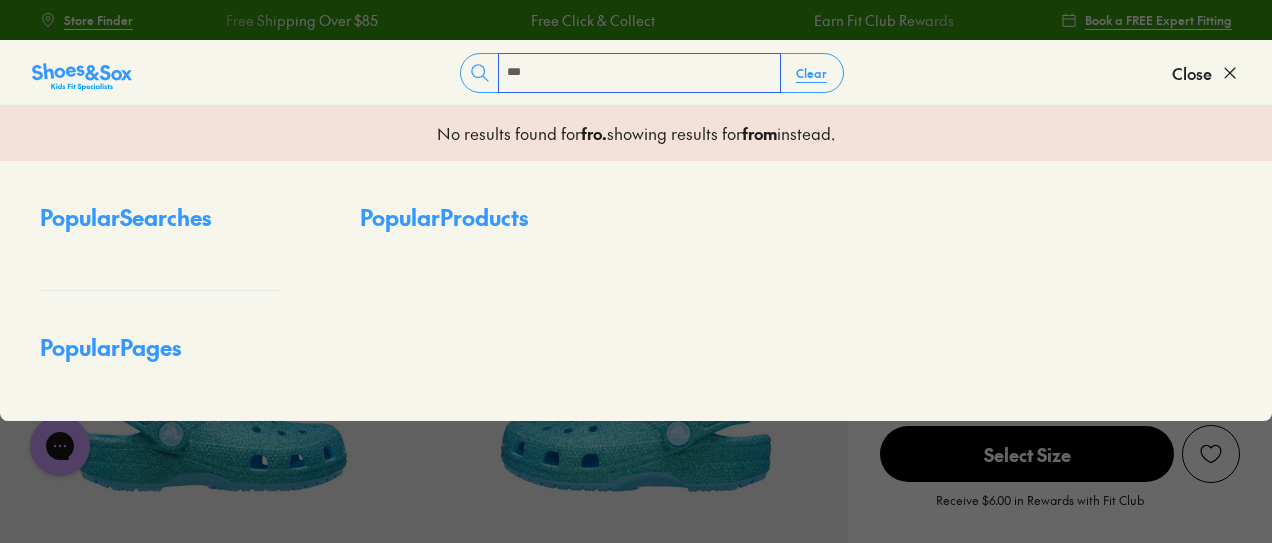 type on "****" 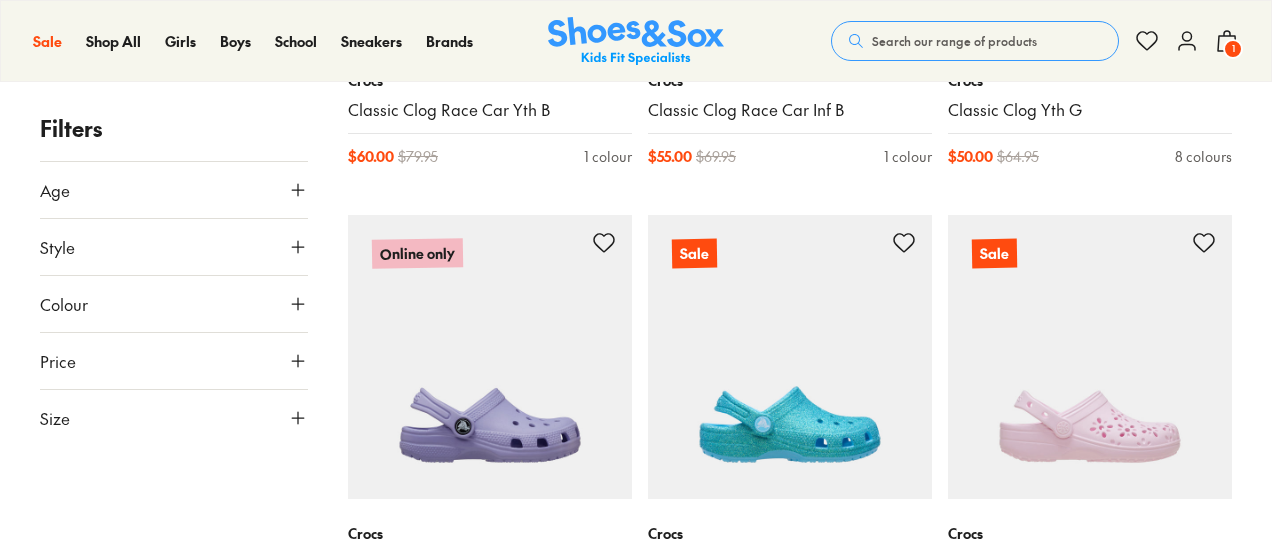 scroll, scrollTop: 3973, scrollLeft: 0, axis: vertical 